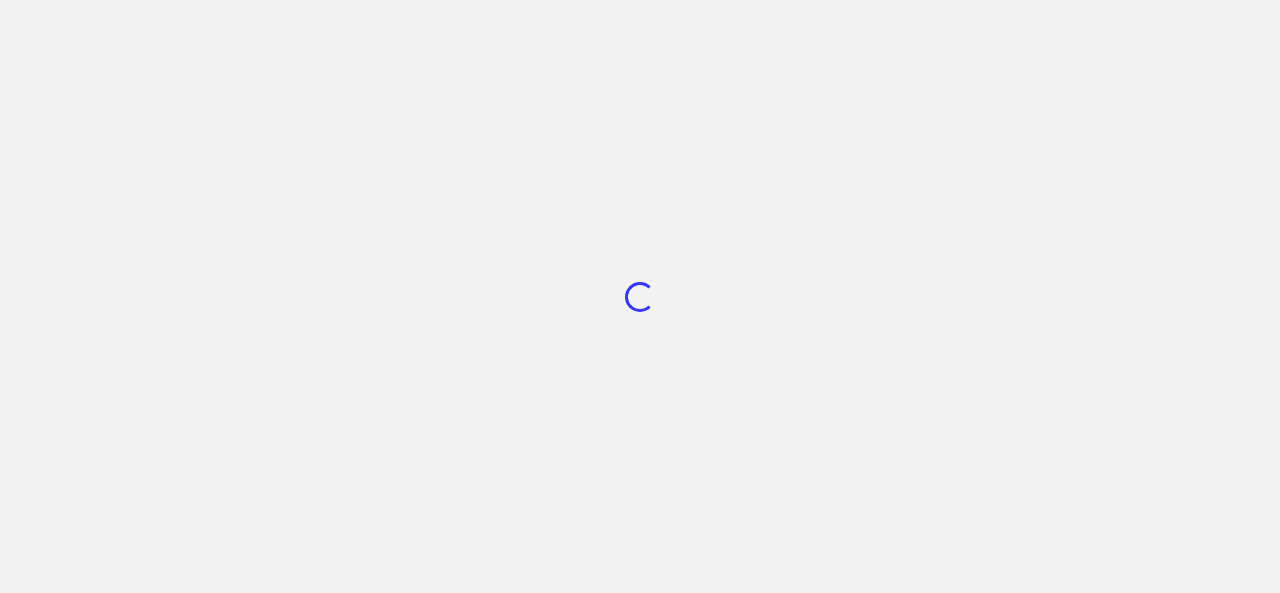 scroll, scrollTop: 0, scrollLeft: 0, axis: both 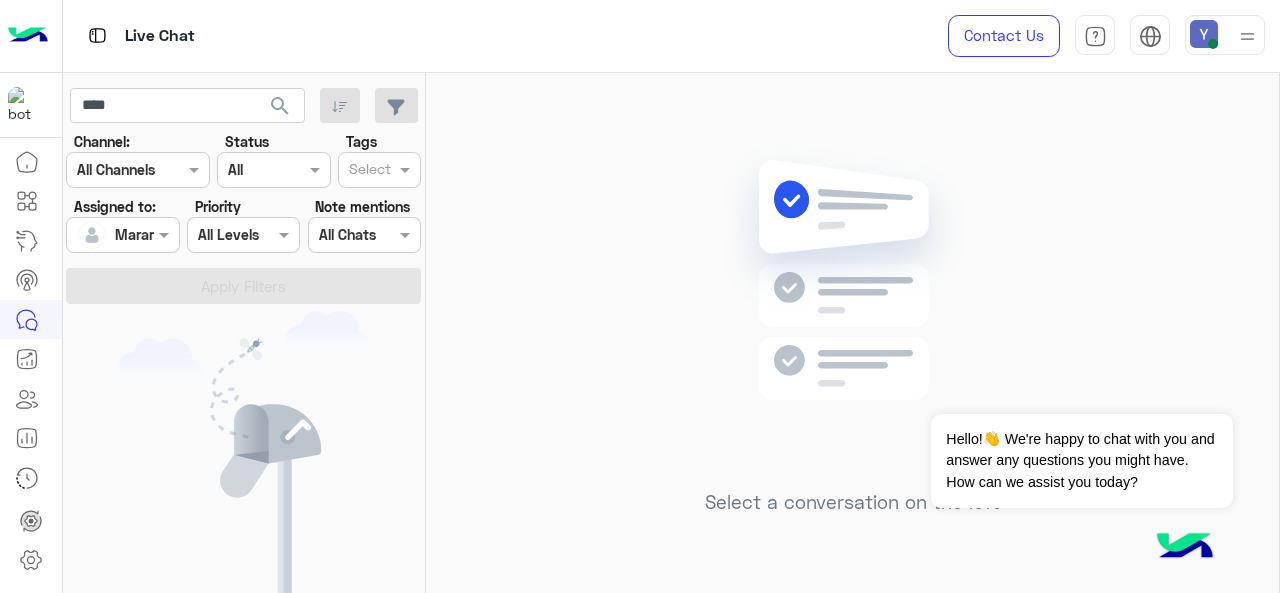 click at bounding box center (122, 234) 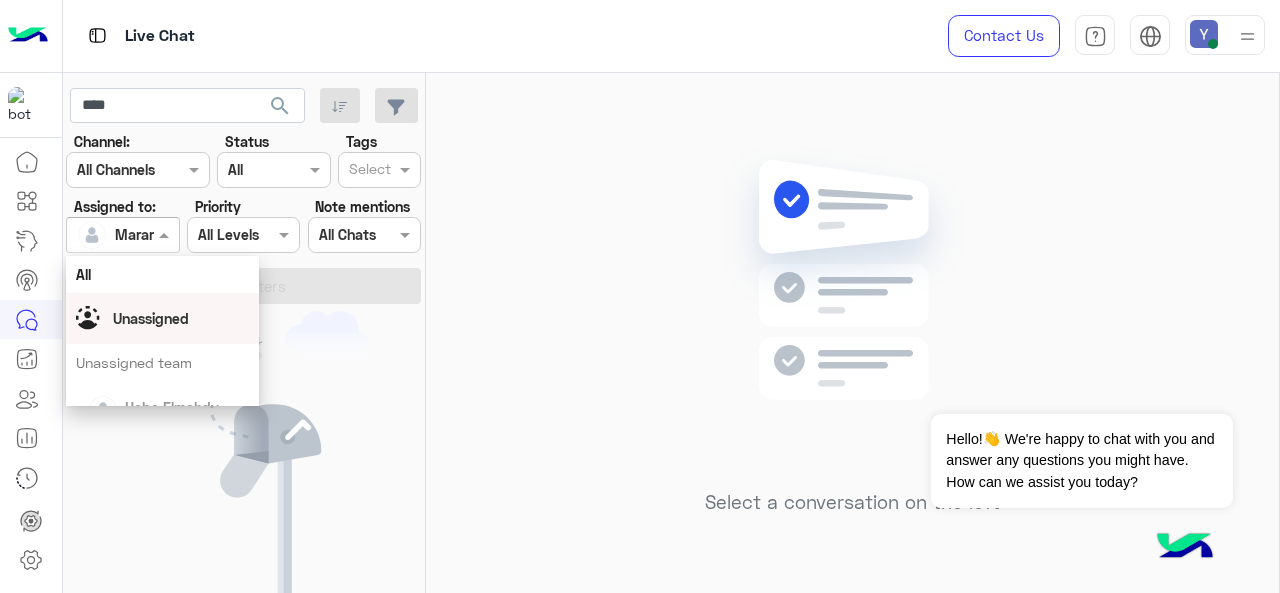 click on "Unassigned" at bounding box center [151, 318] 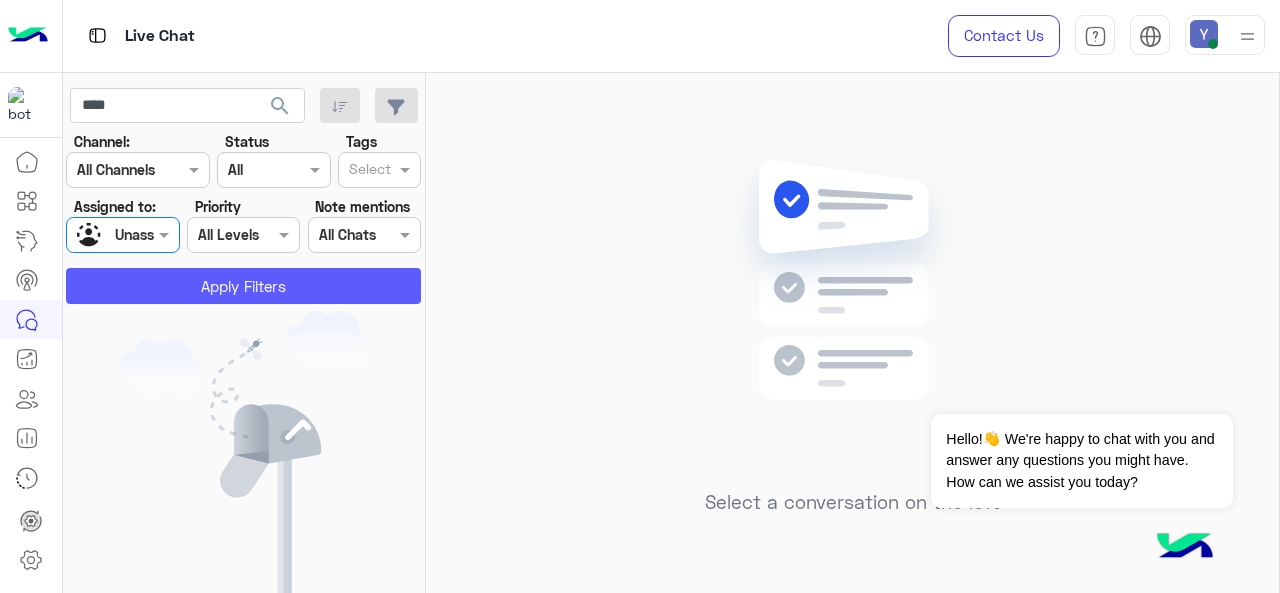 click on "Apply Filters" 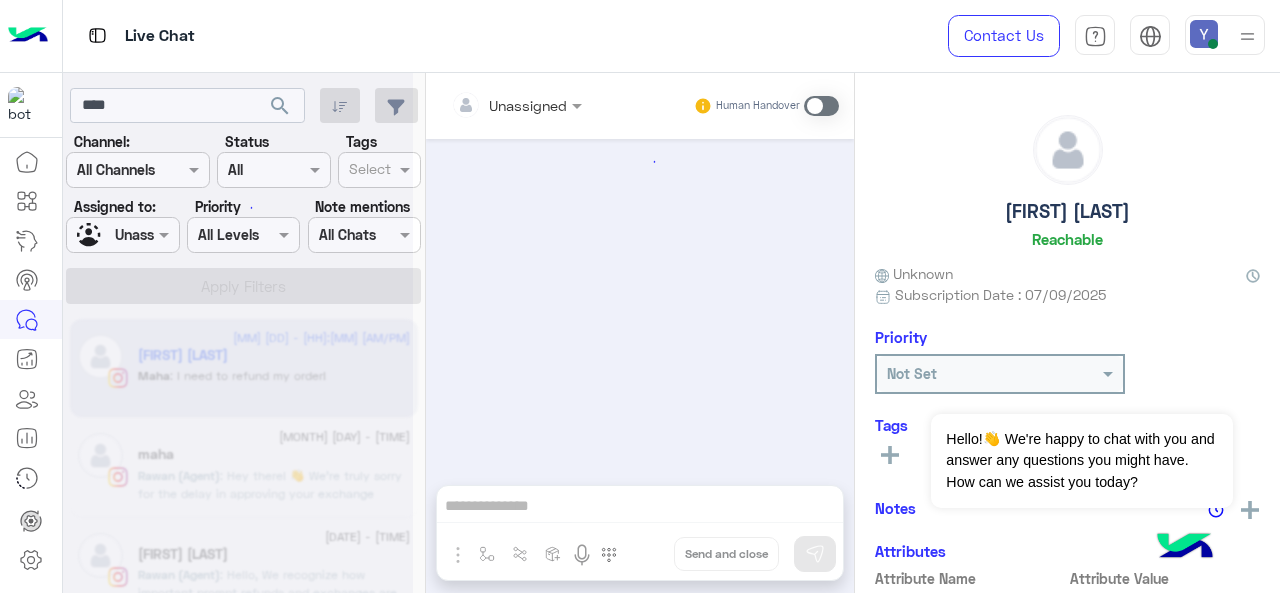 scroll, scrollTop: 657, scrollLeft: 0, axis: vertical 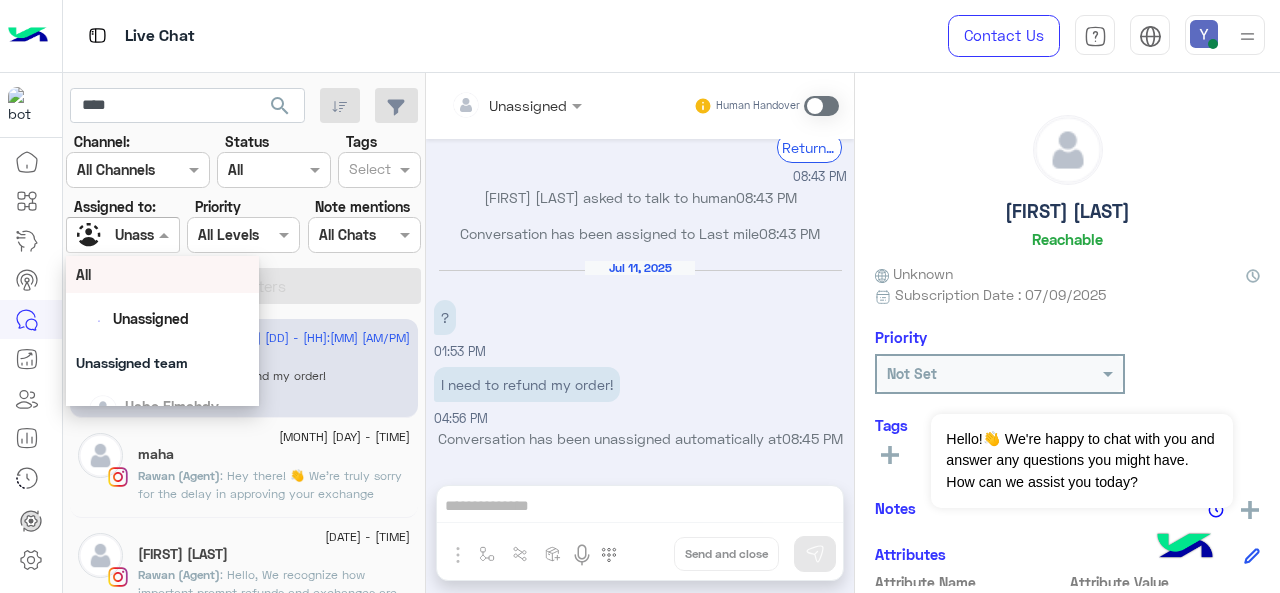 click at bounding box center [122, 234] 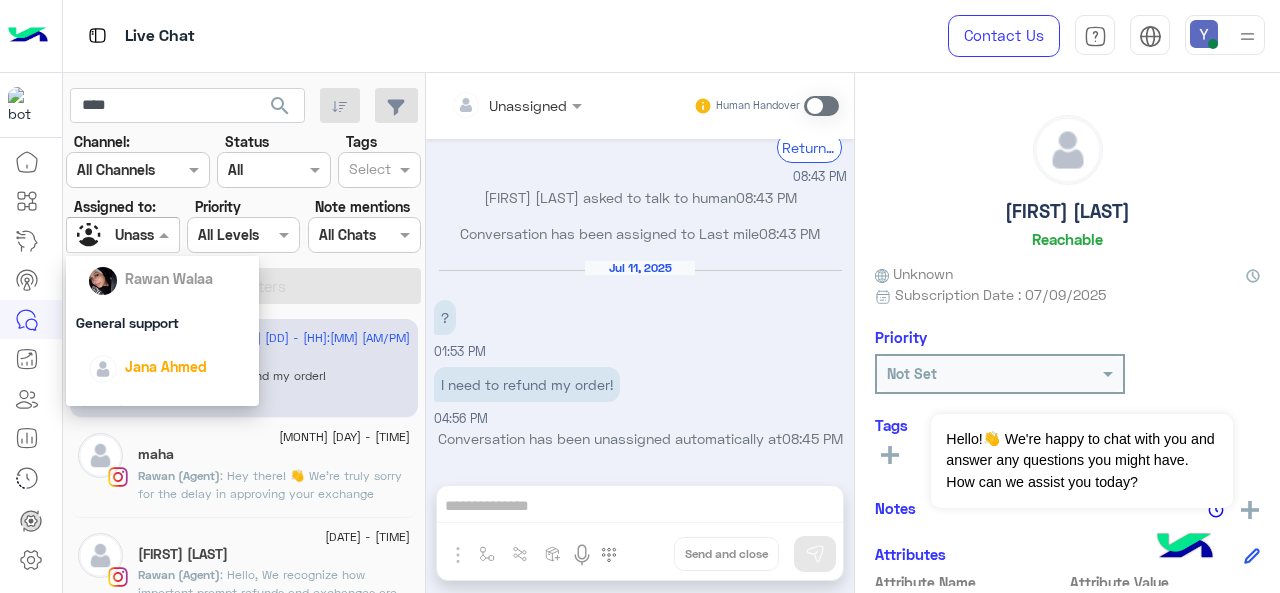 scroll, scrollTop: 244, scrollLeft: 0, axis: vertical 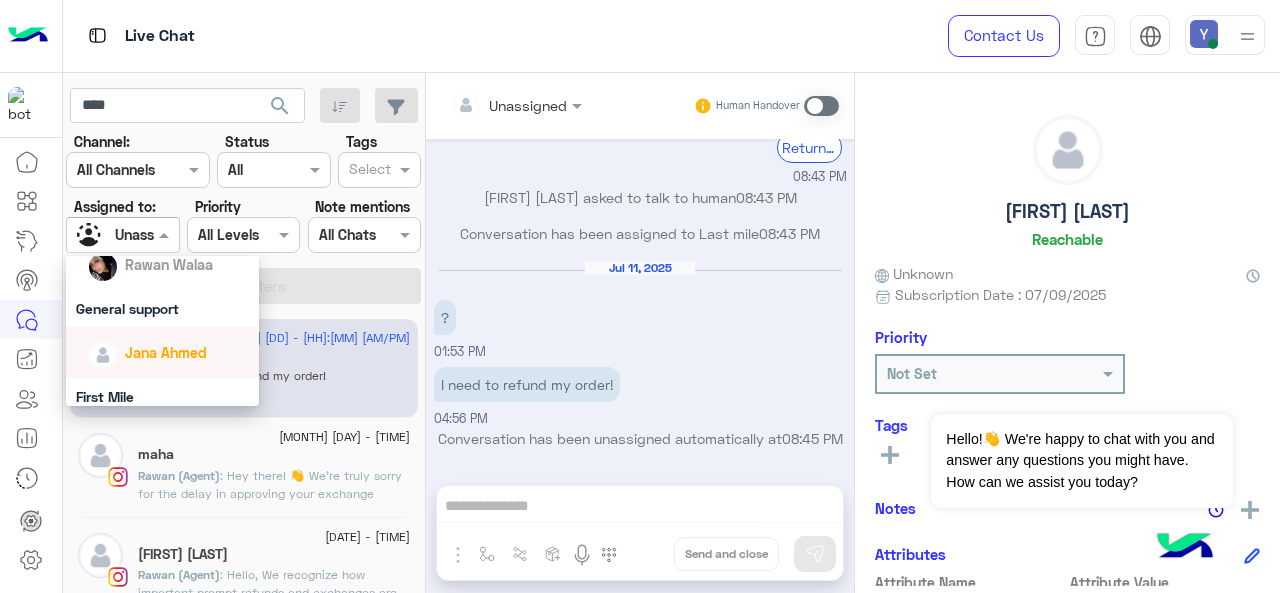 click on "Jana Ahmed" at bounding box center [166, 352] 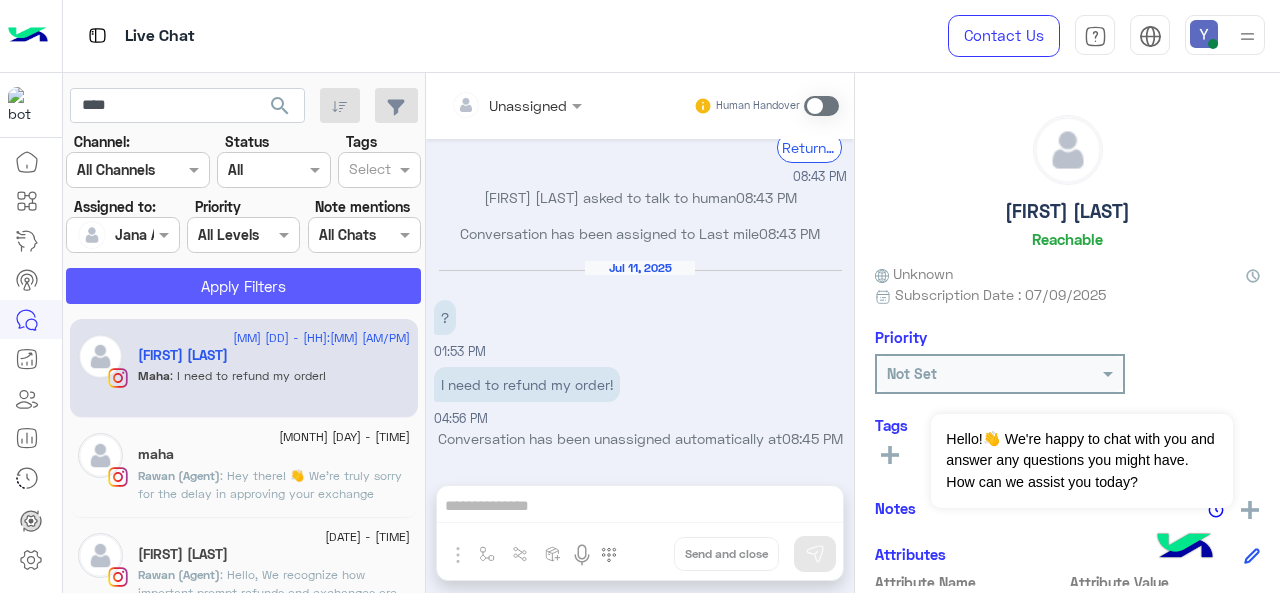 click on "Apply Filters" 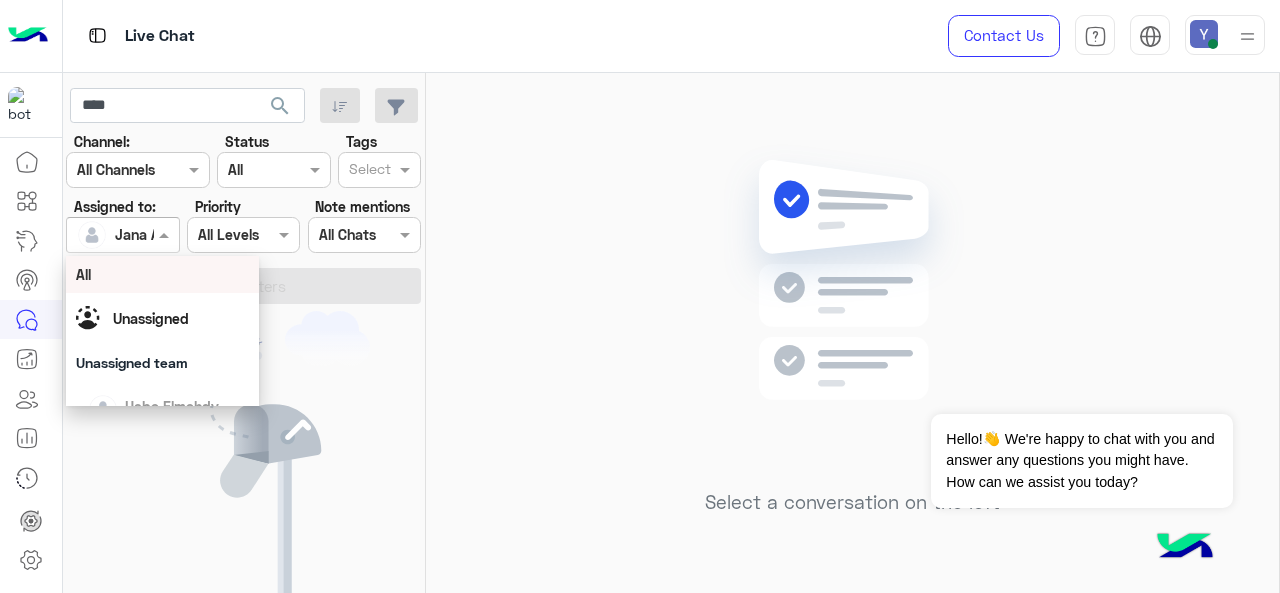 click at bounding box center (122, 234) 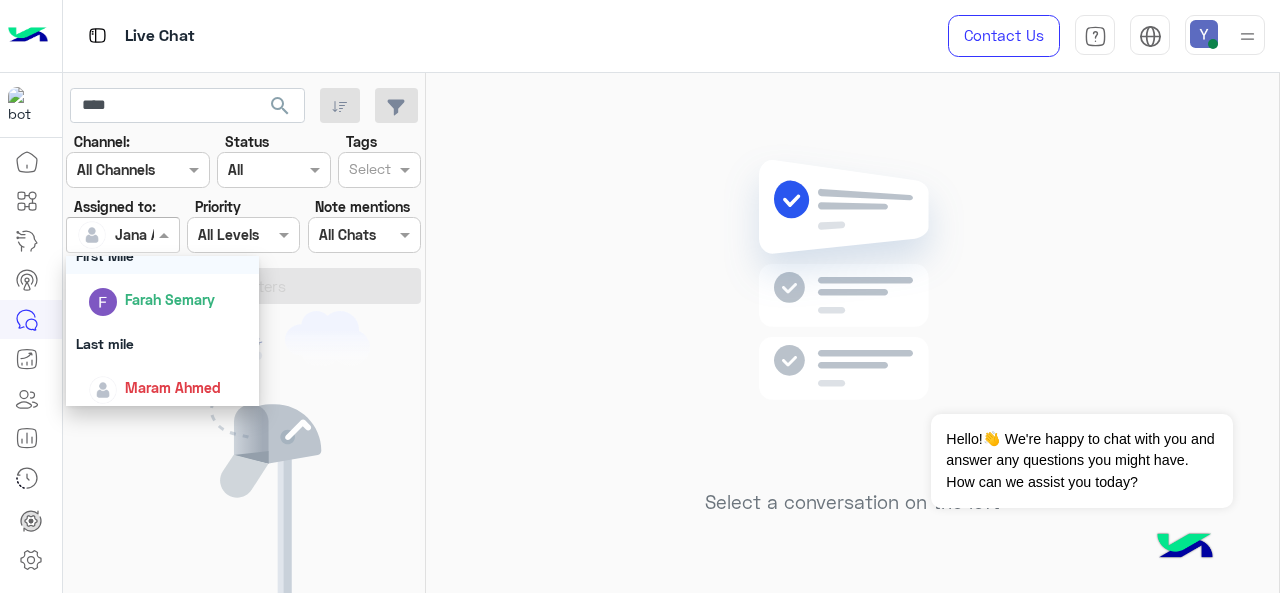 scroll, scrollTop: 392, scrollLeft: 0, axis: vertical 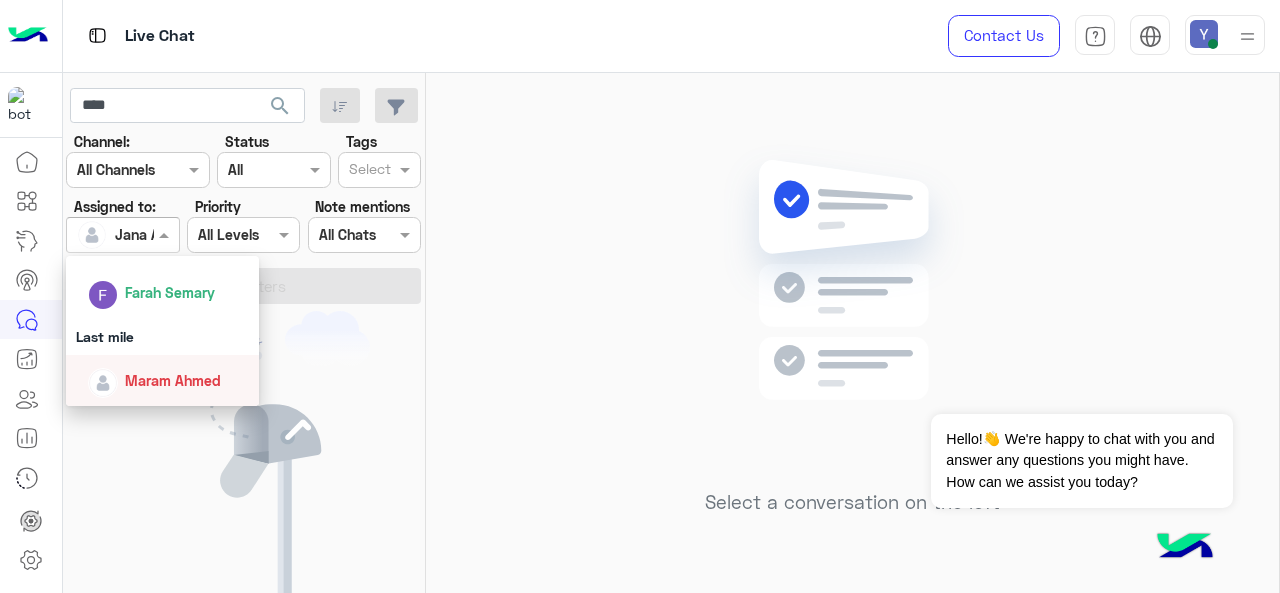 click on "Maram Ahmed" at bounding box center [173, 380] 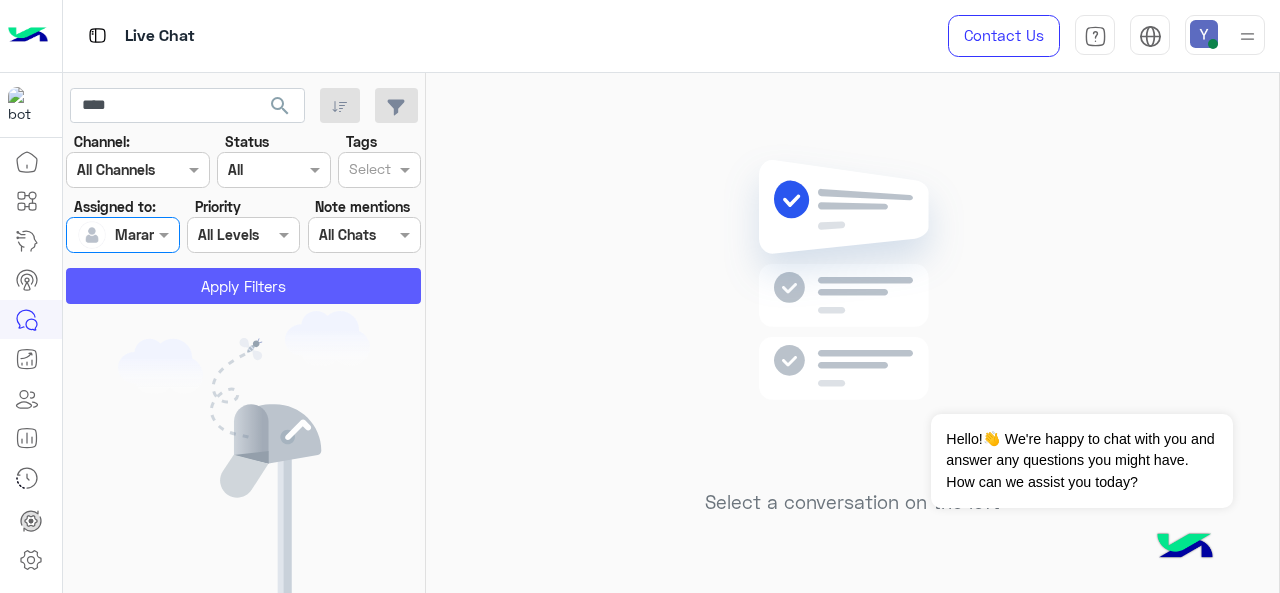 click on "Apply Filters" 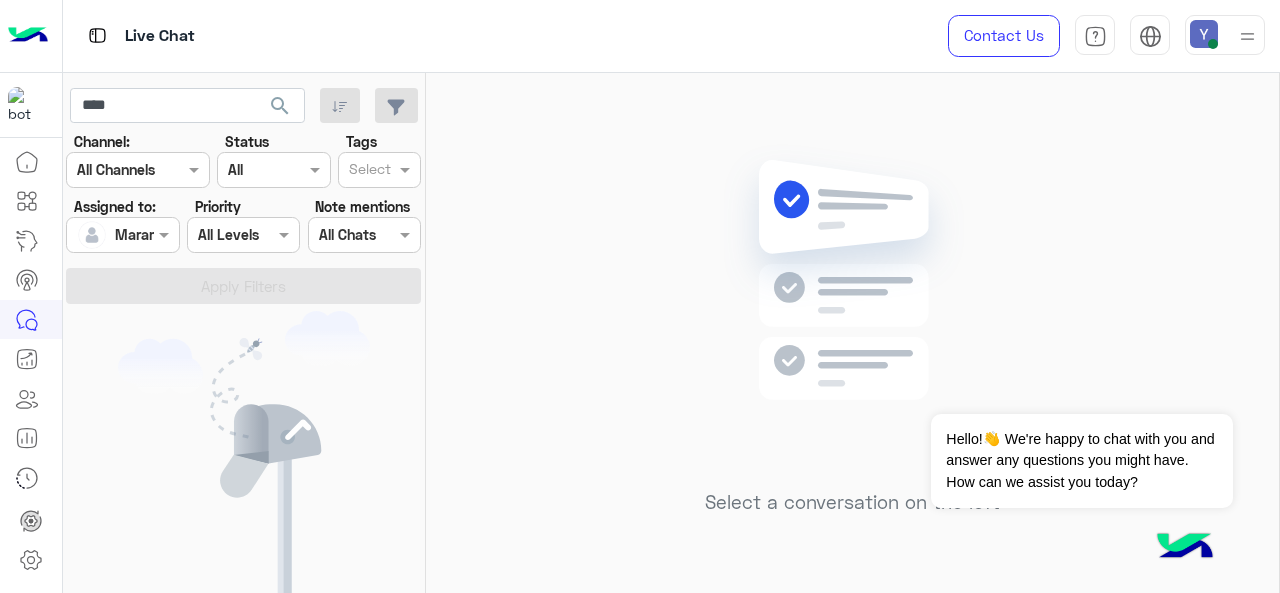 click at bounding box center (122, 234) 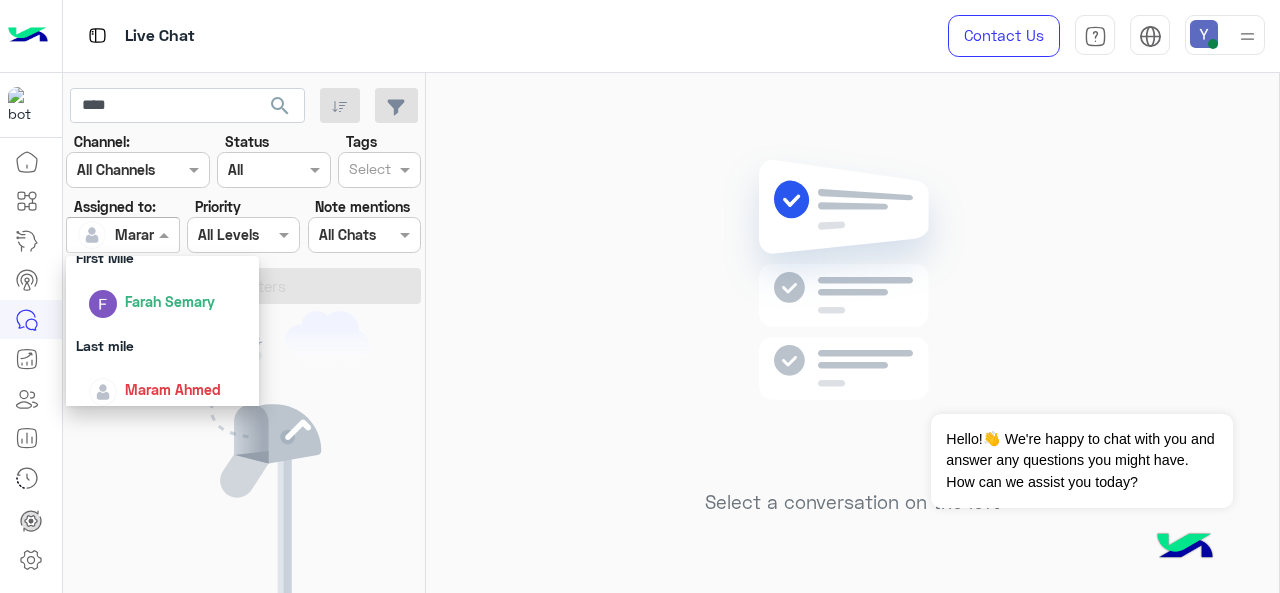 scroll, scrollTop: 392, scrollLeft: 0, axis: vertical 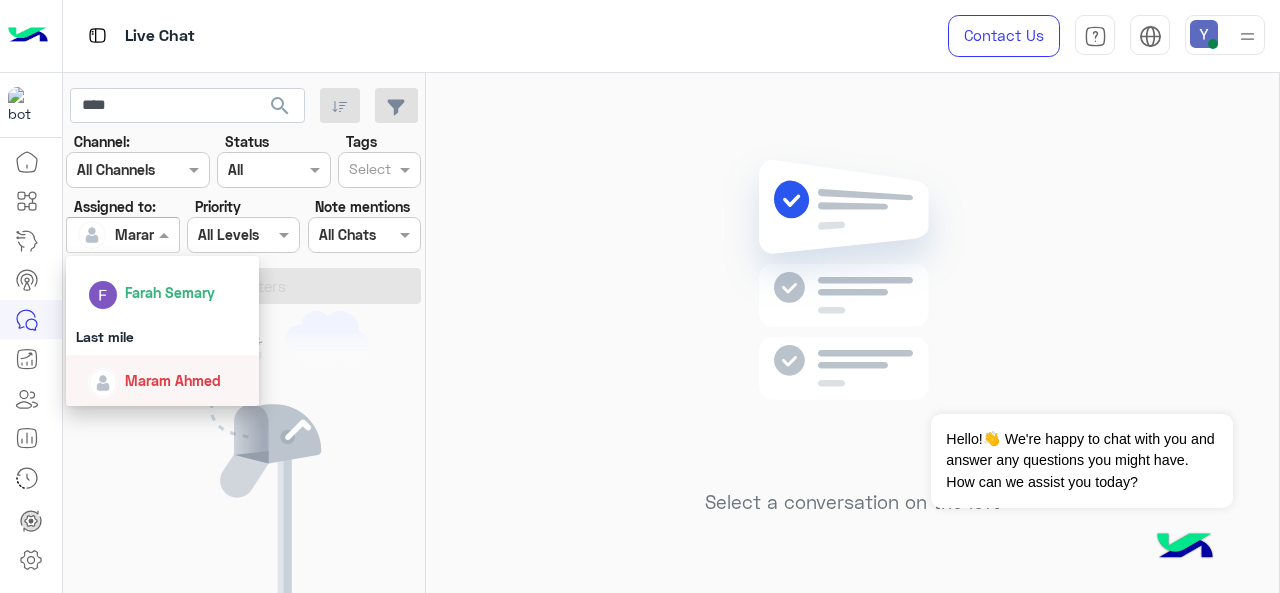 click on "Maram Ahmed" at bounding box center [173, 380] 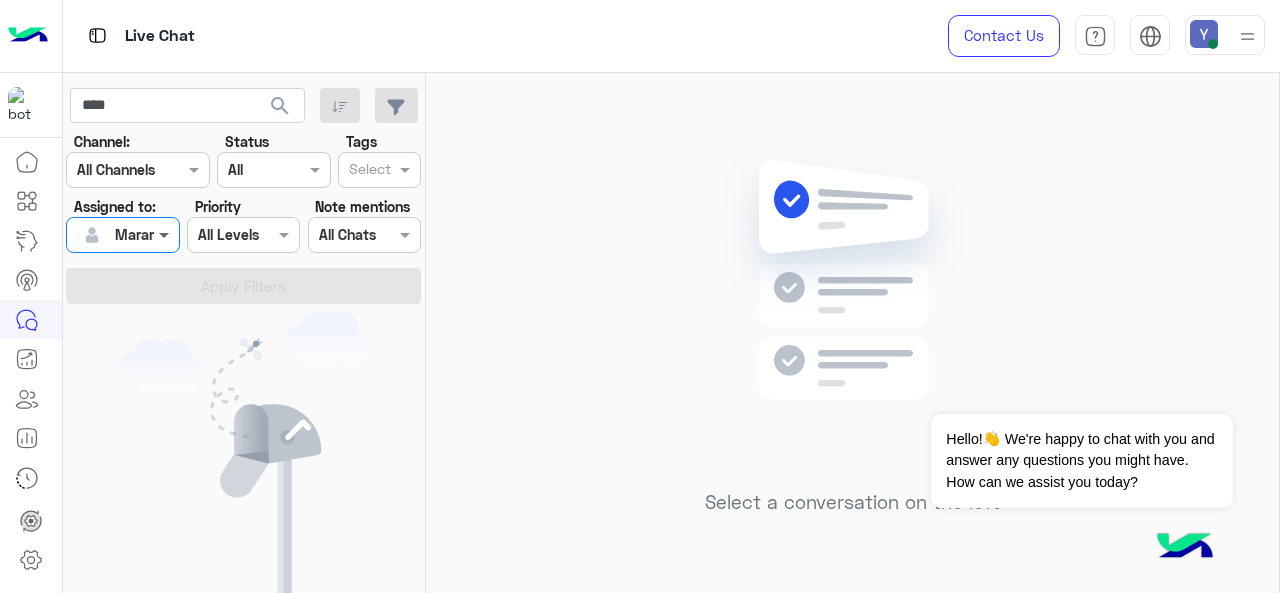 click at bounding box center (166, 234) 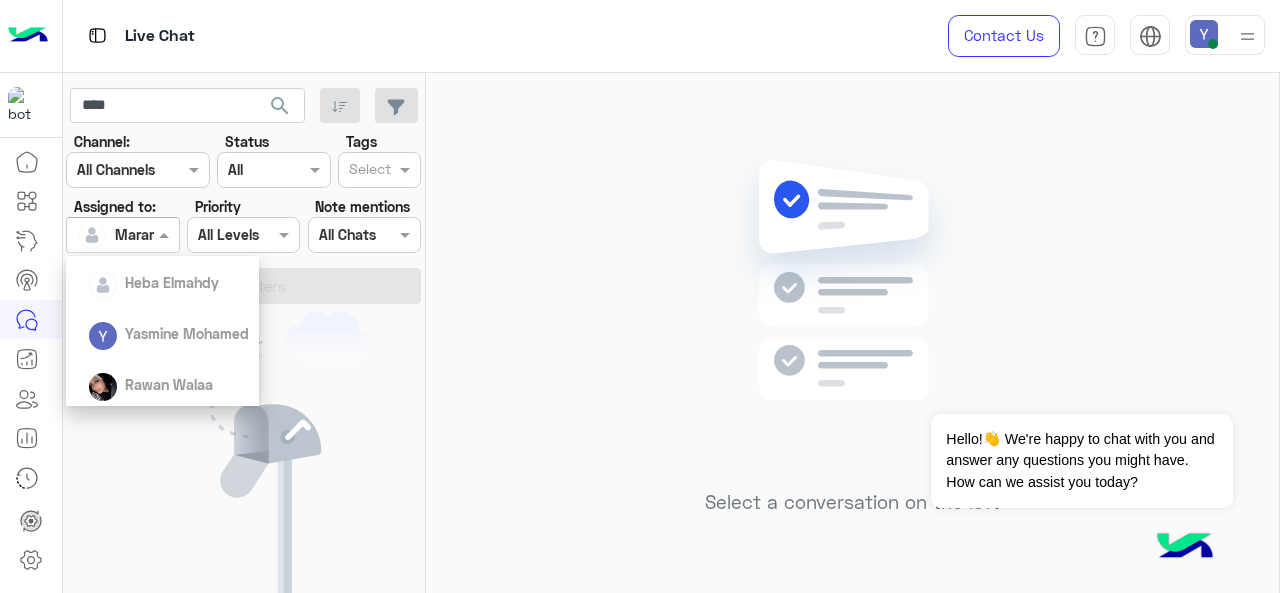 scroll, scrollTop: 125, scrollLeft: 0, axis: vertical 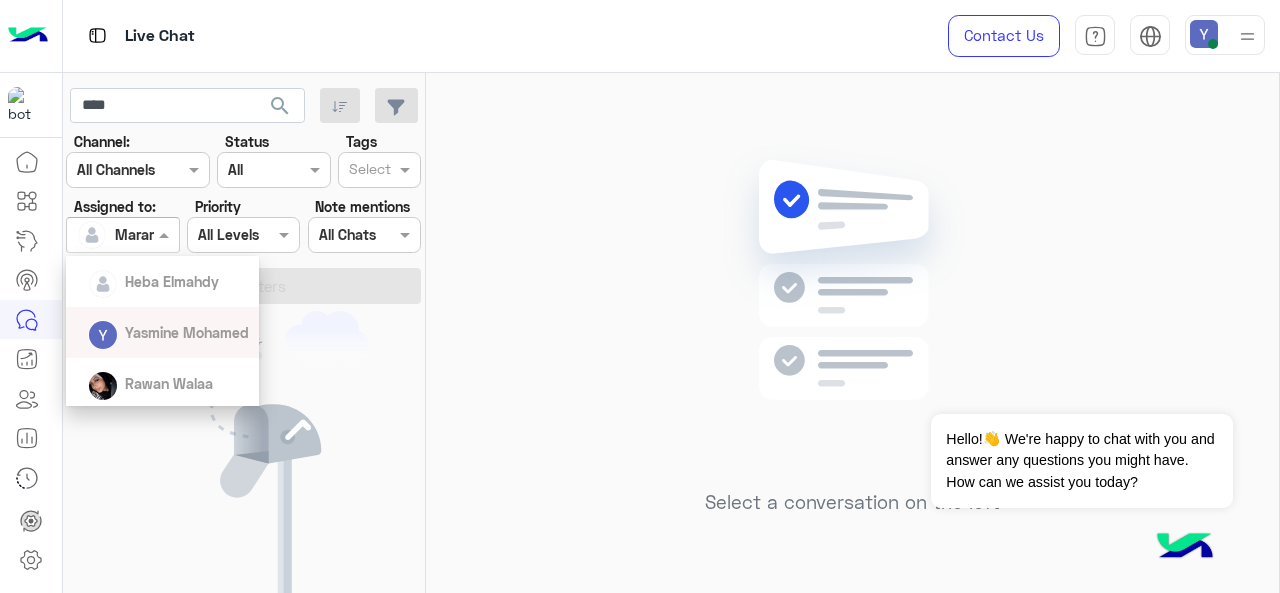 click on "Yasmine Mohamed" at bounding box center [187, 332] 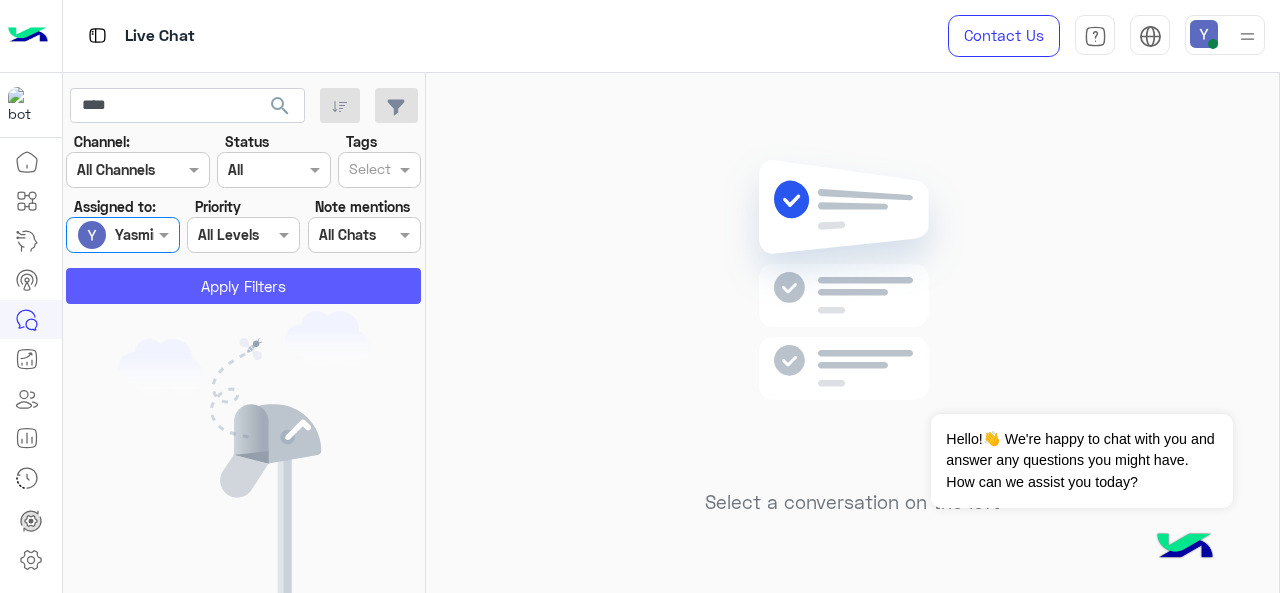 click on "Apply Filters" 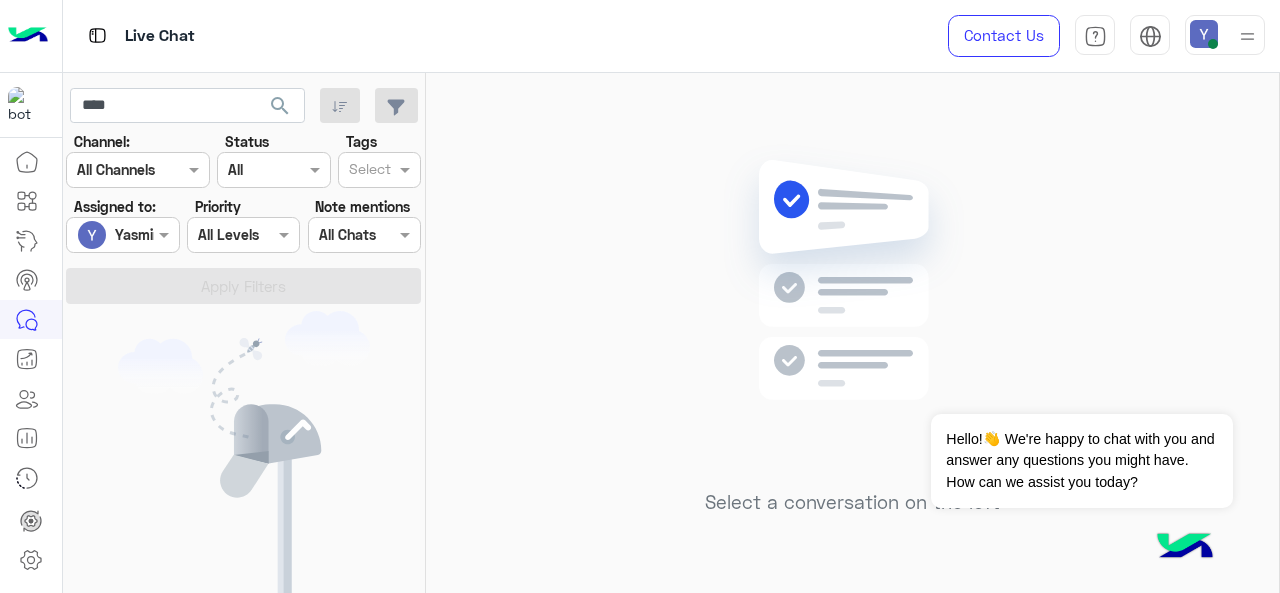 click at bounding box center [122, 234] 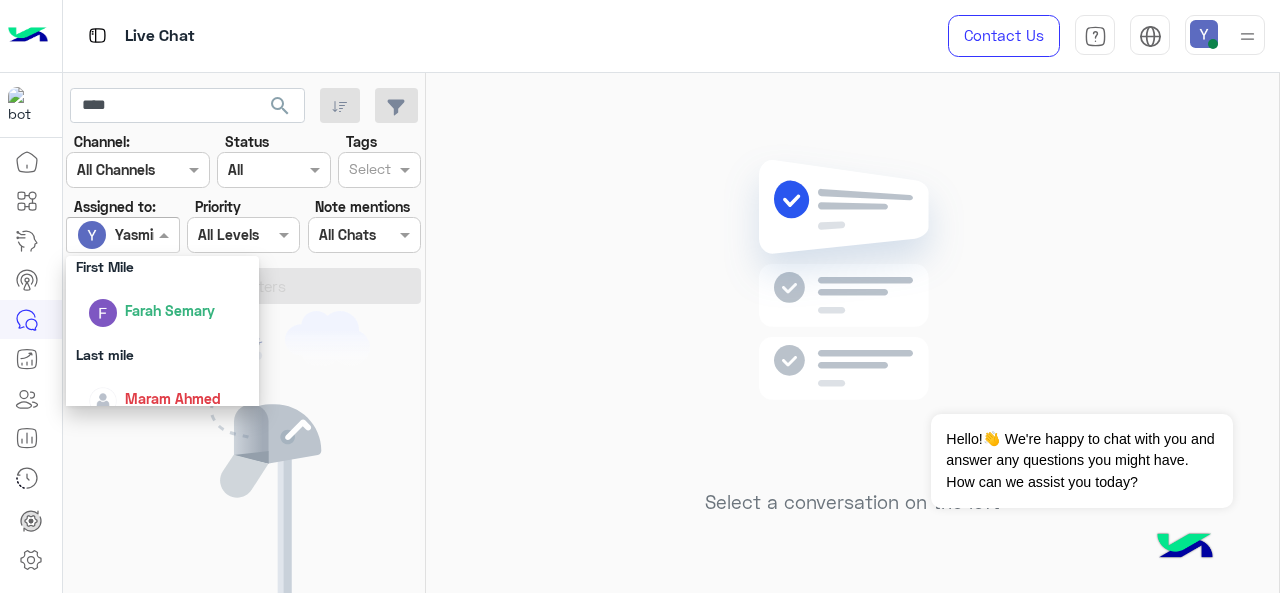 scroll, scrollTop: 381, scrollLeft: 0, axis: vertical 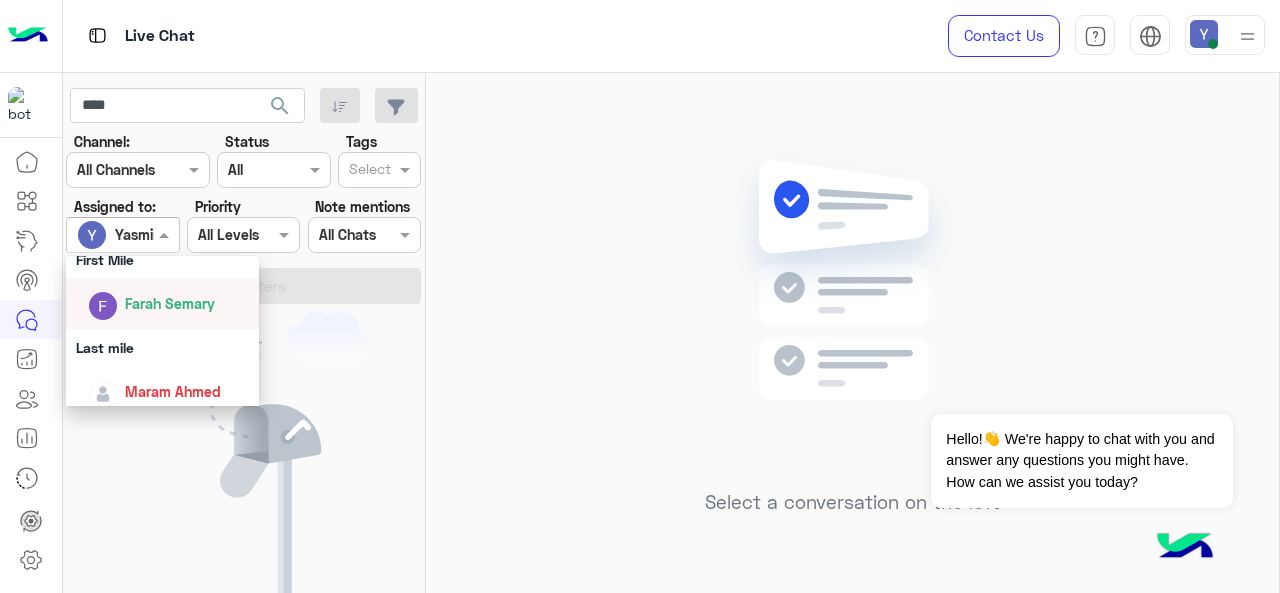click on "Farah Semary" at bounding box center (170, 303) 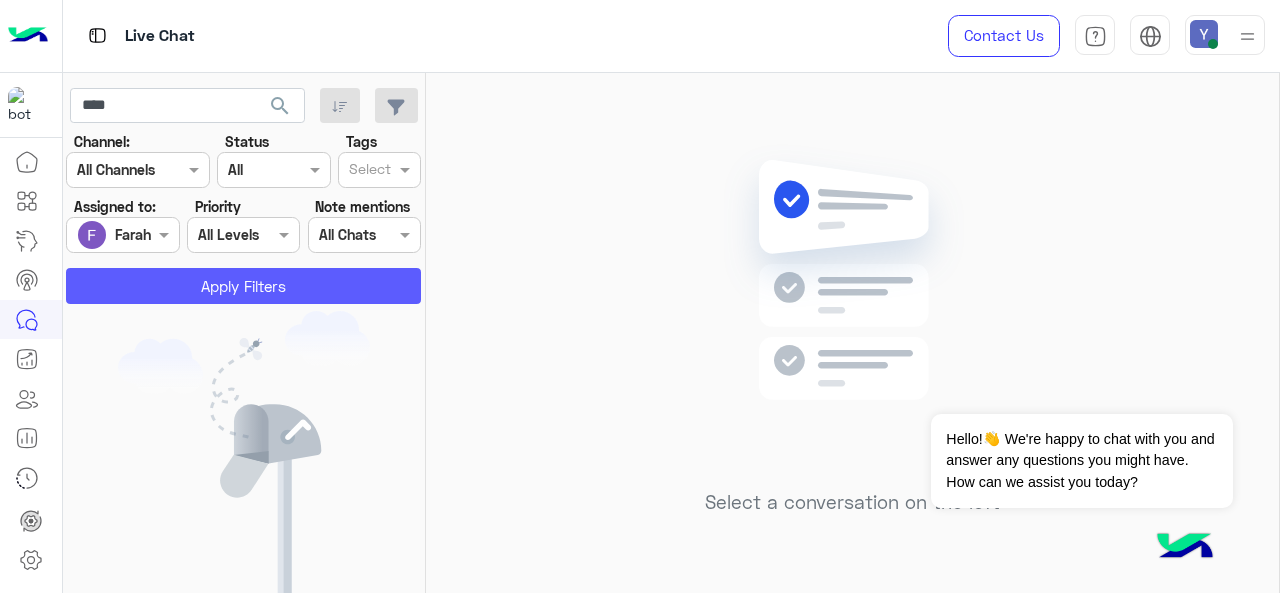 click on "Apply Filters" 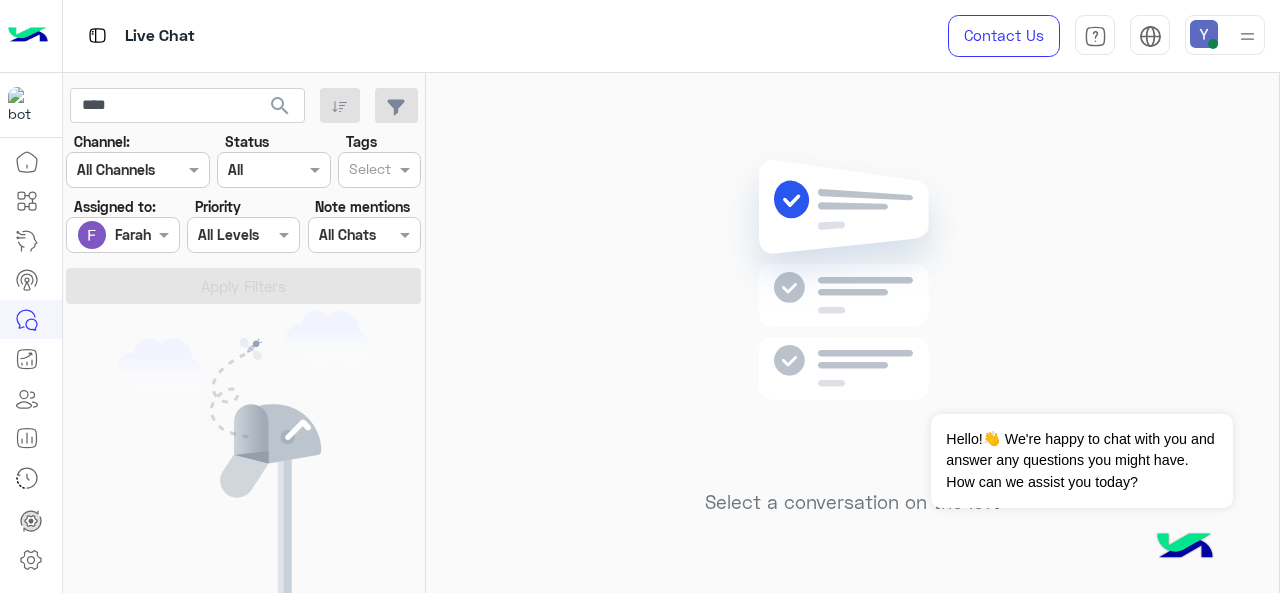 click at bounding box center [1225, 35] 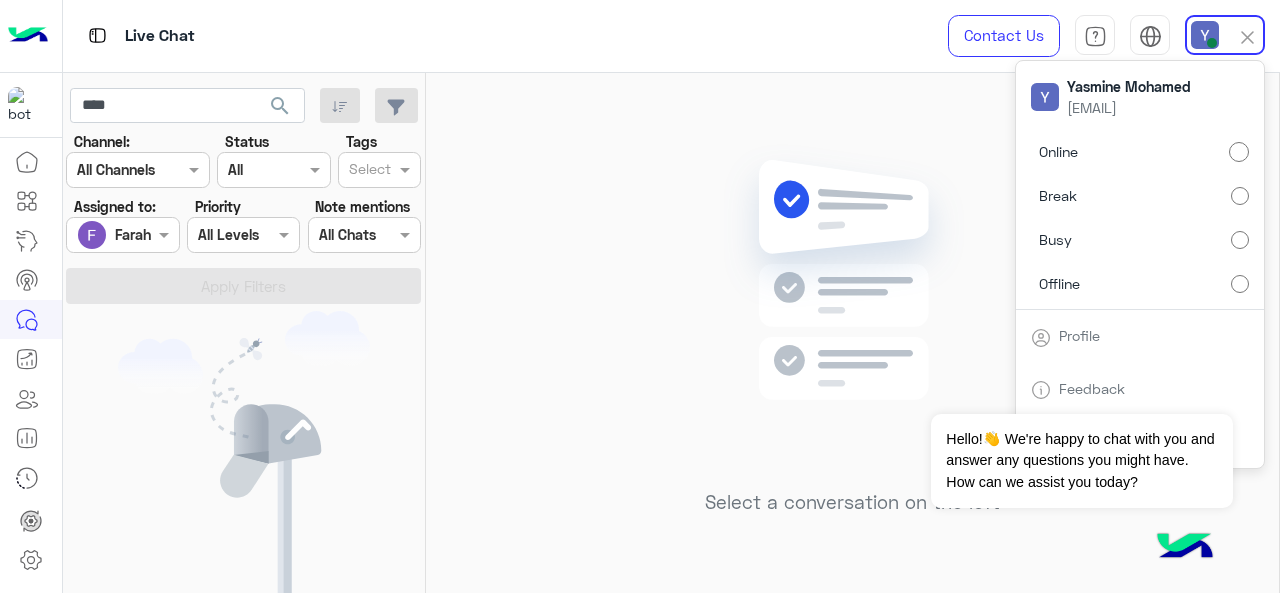 click on "Break" at bounding box center (1140, 196) 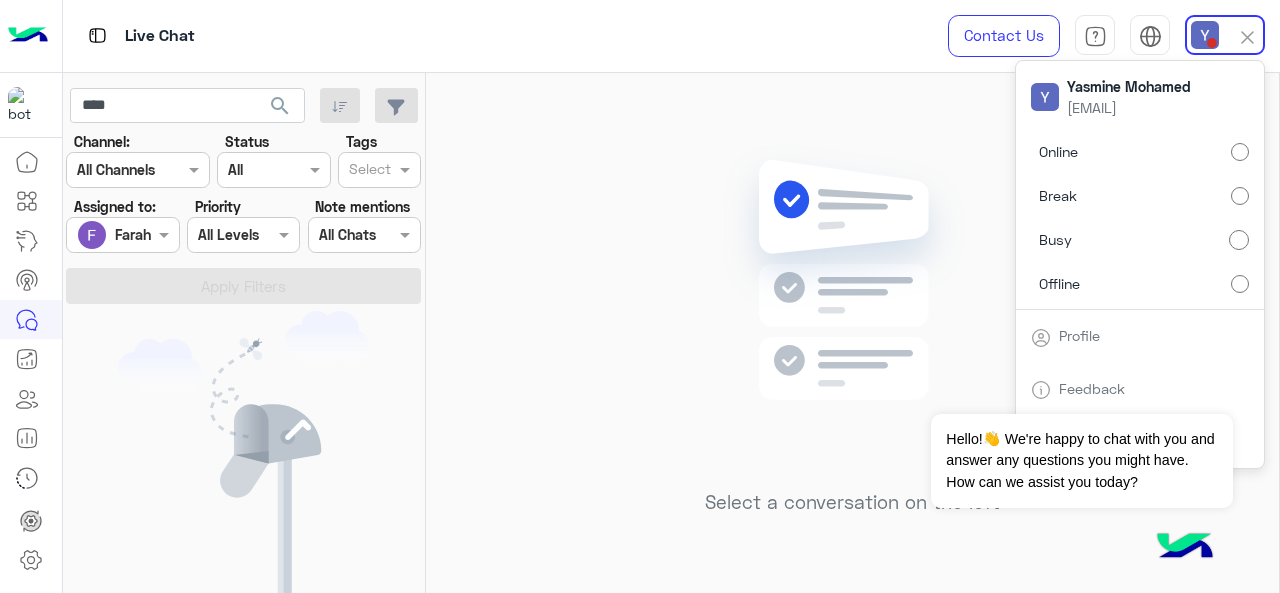 click on "Offline" at bounding box center (1140, 283) 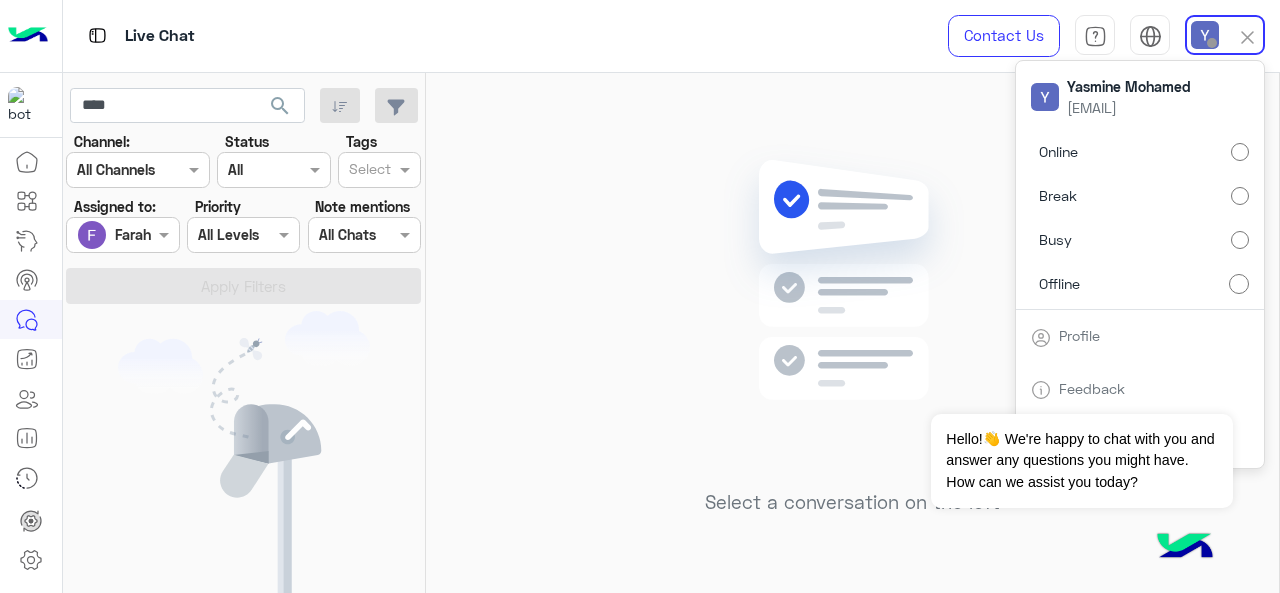 click on "Online" at bounding box center [1140, 152] 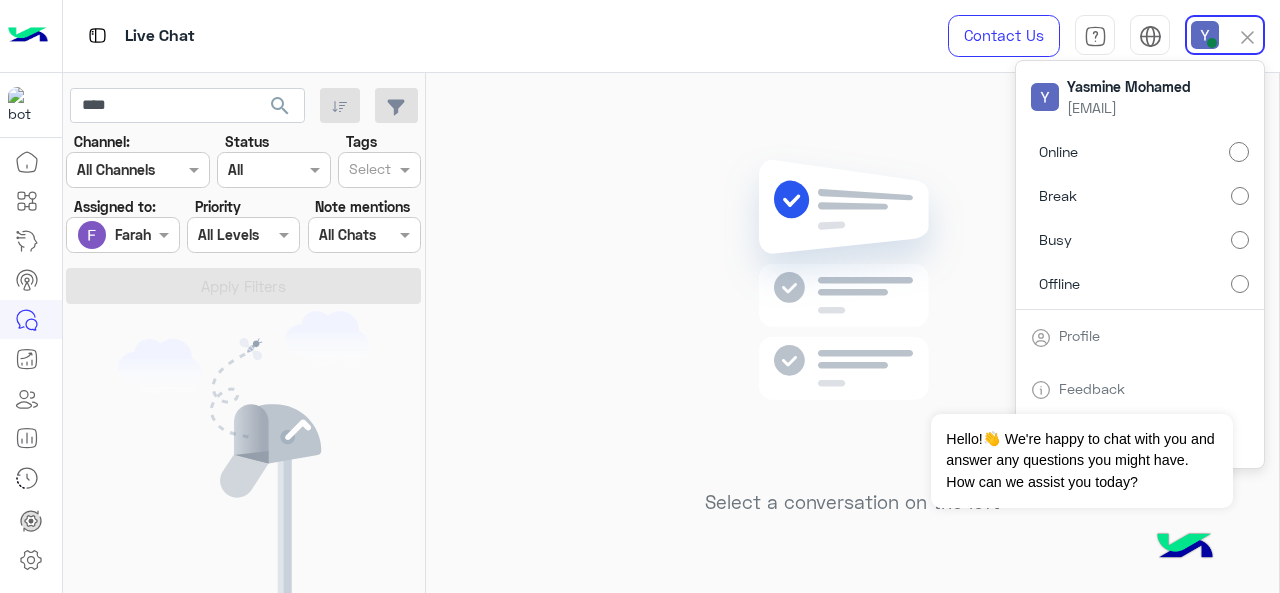 click 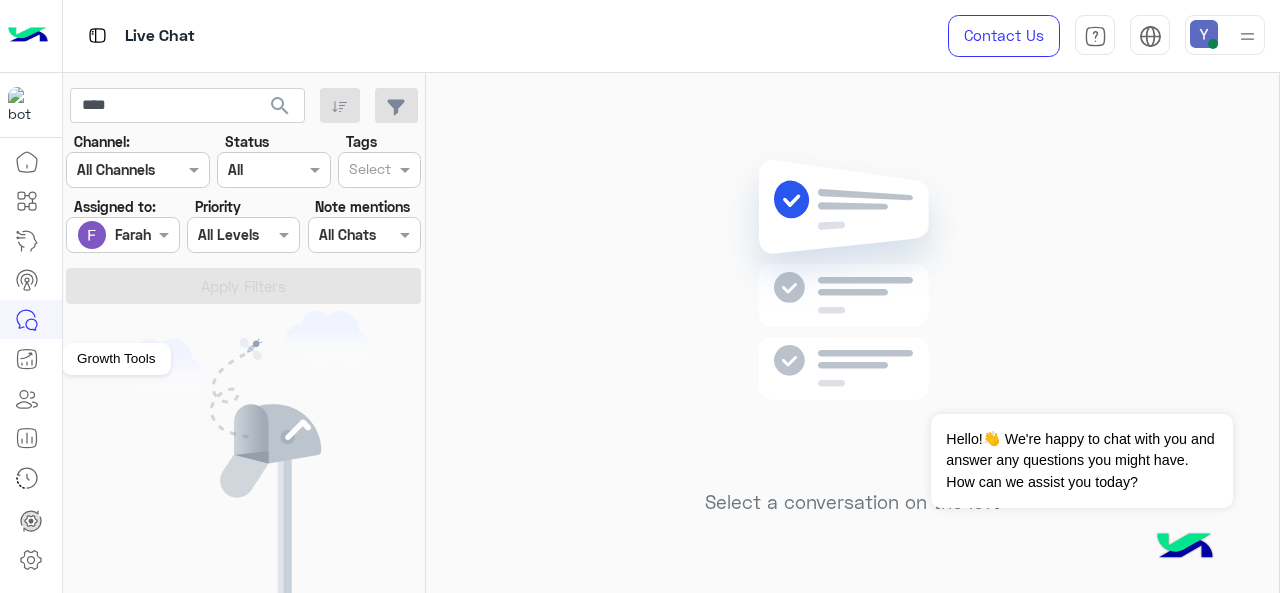 click 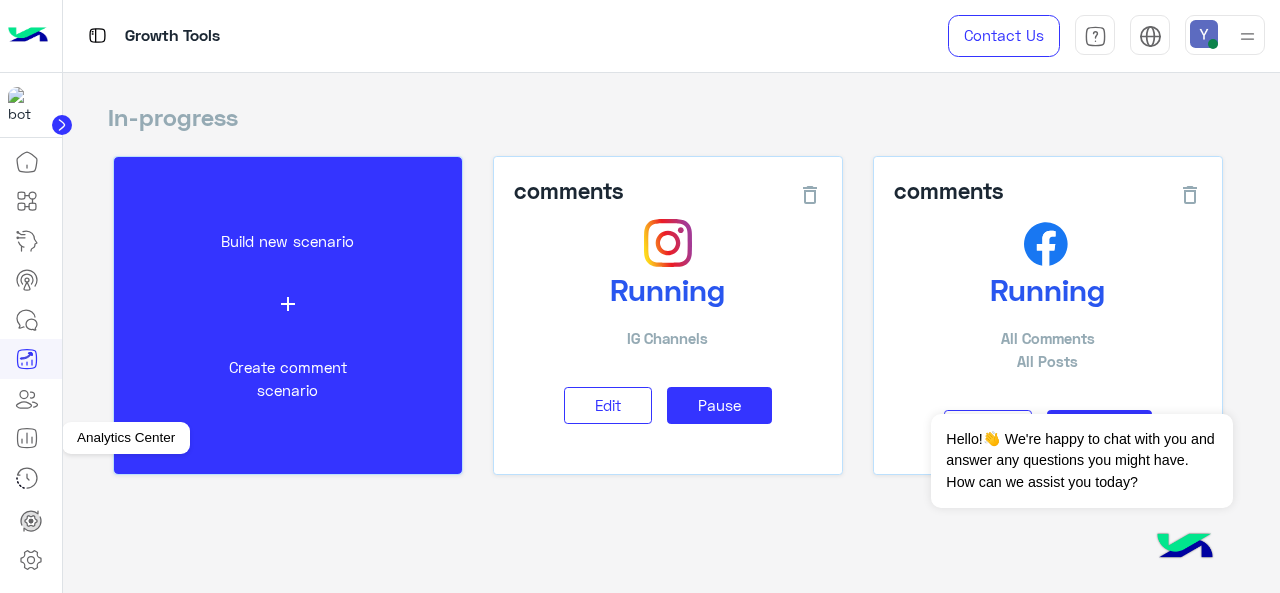 click 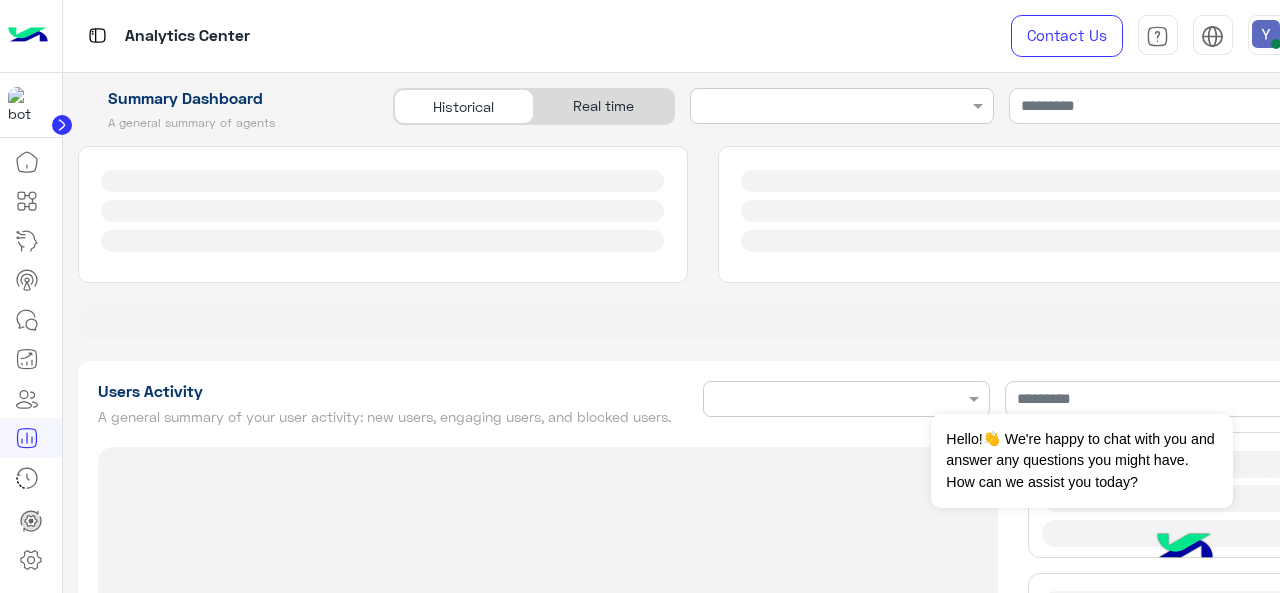 type on "**********" 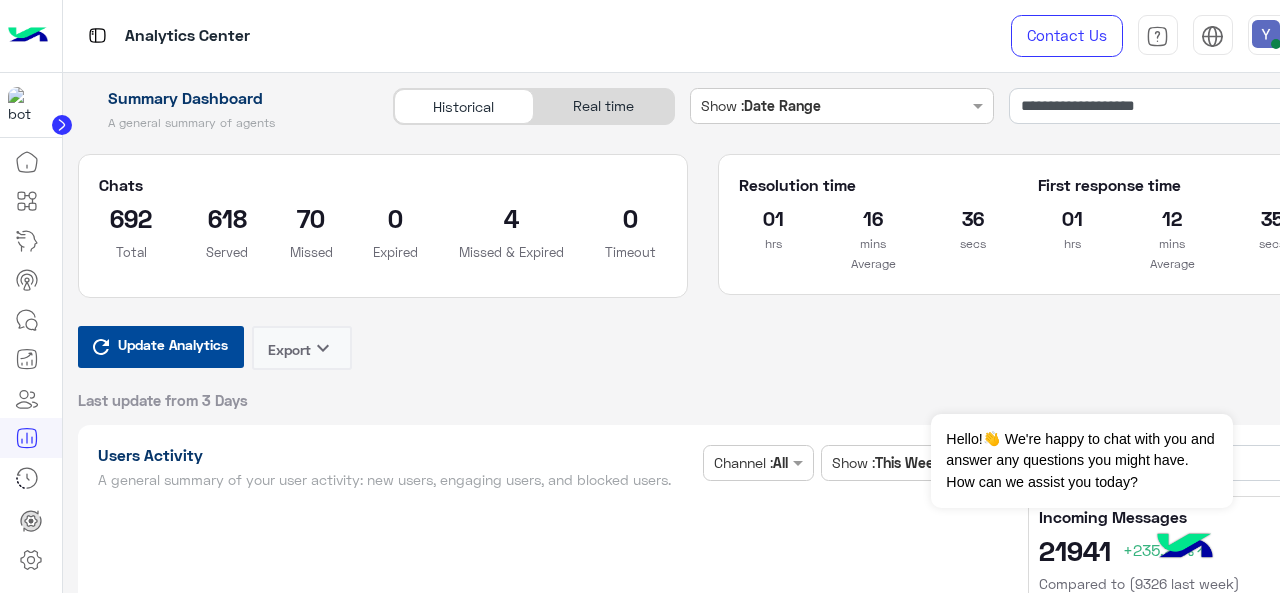 type on "**********" 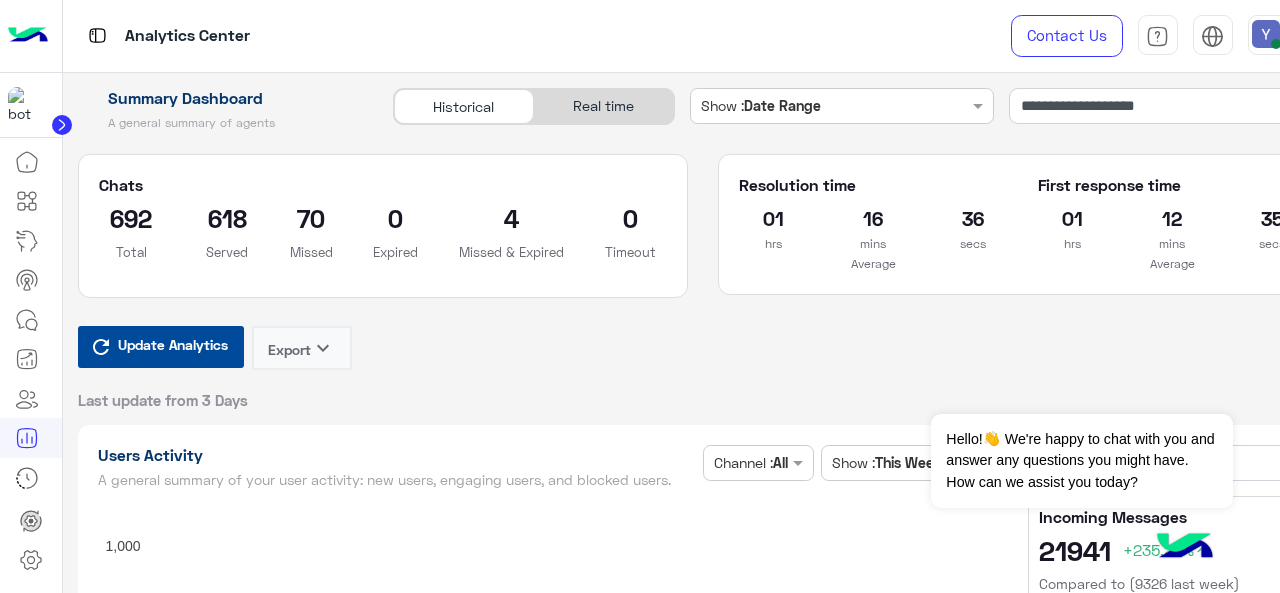 type on "**********" 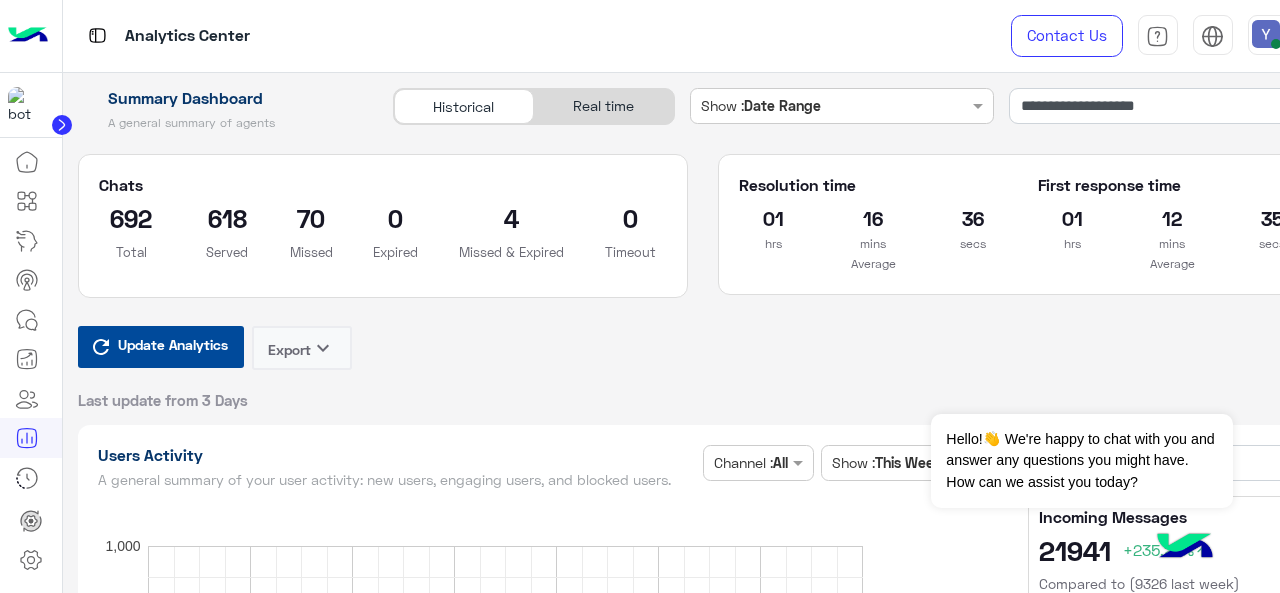 type on "**********" 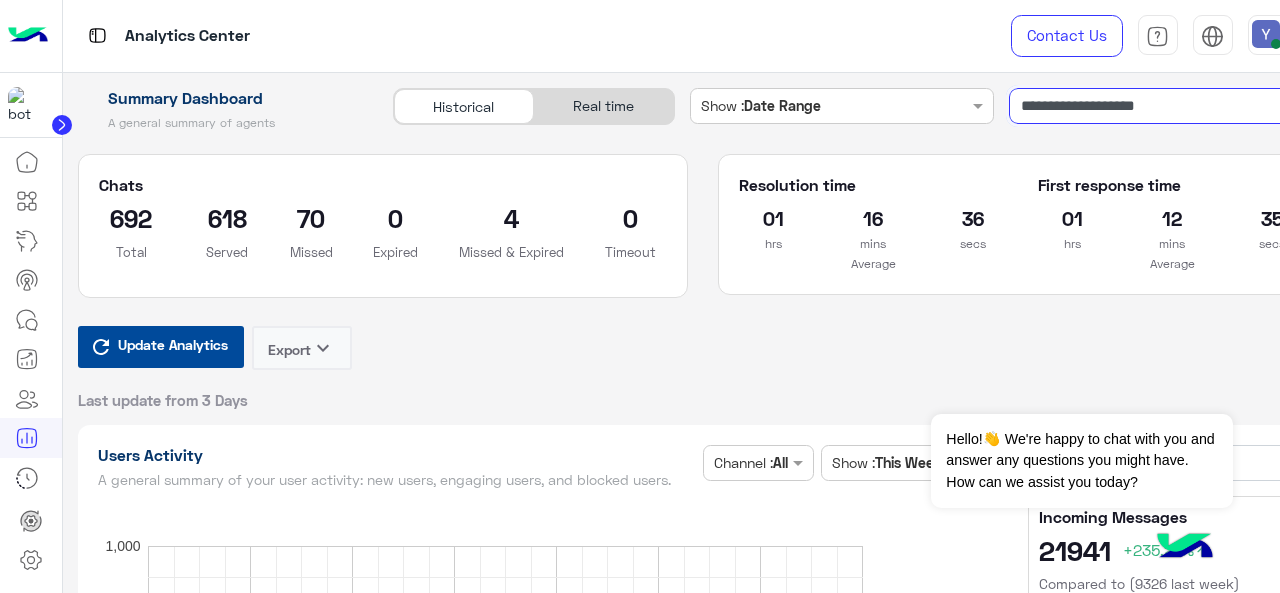 click on "**********" 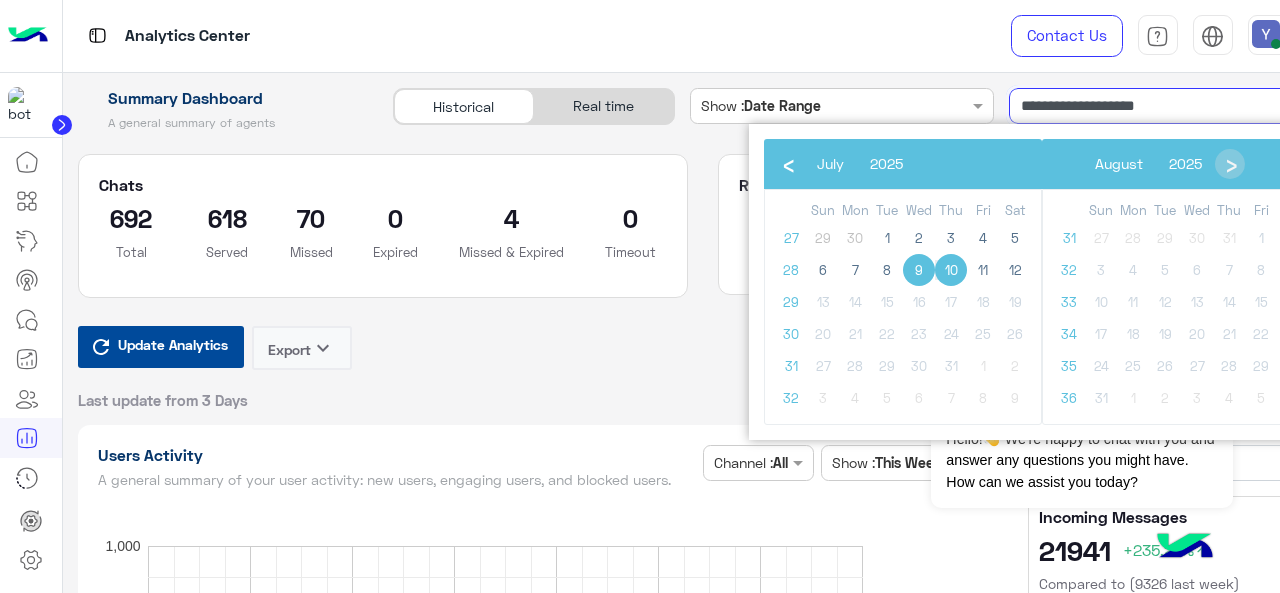 type on "**********" 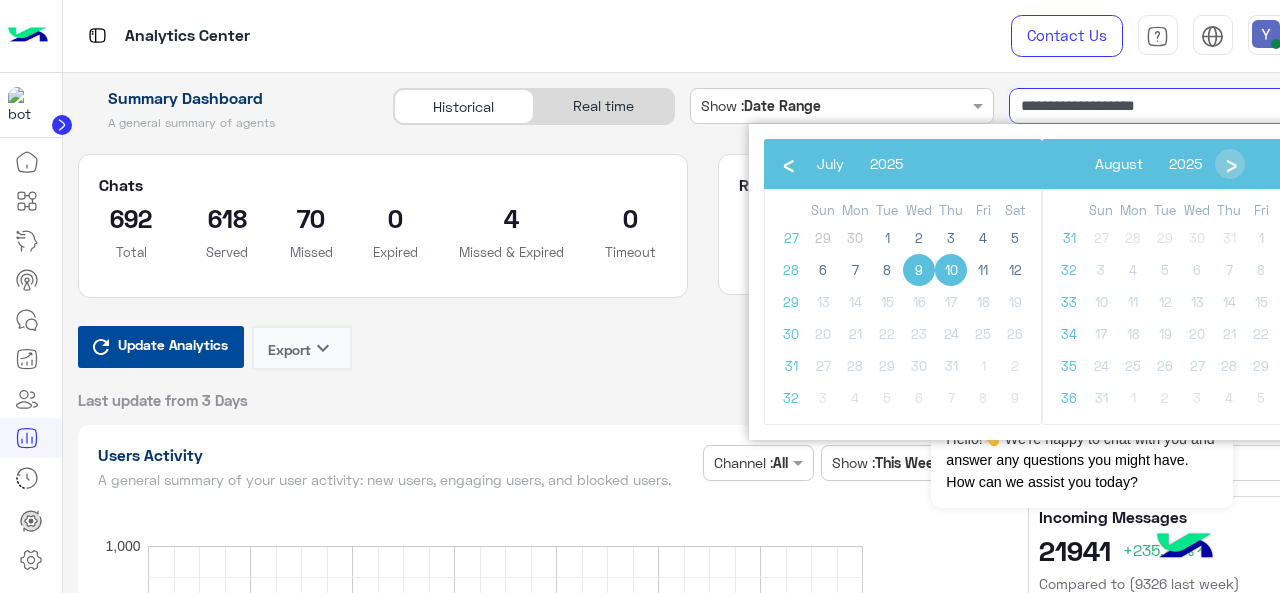 type on "**********" 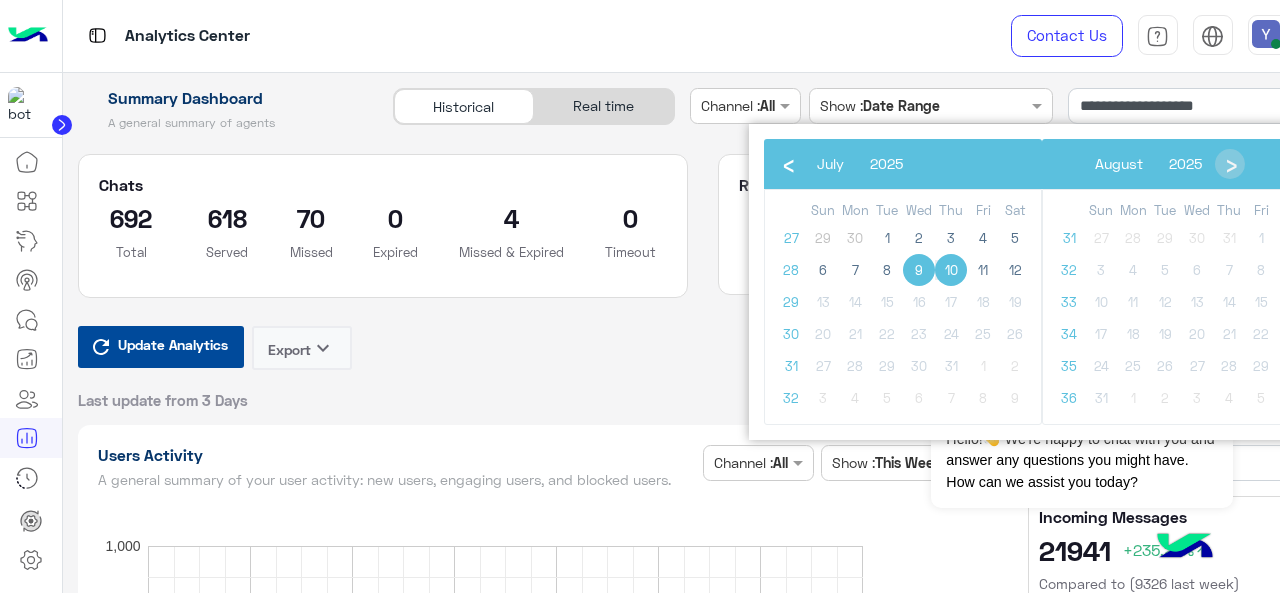 click on "10" 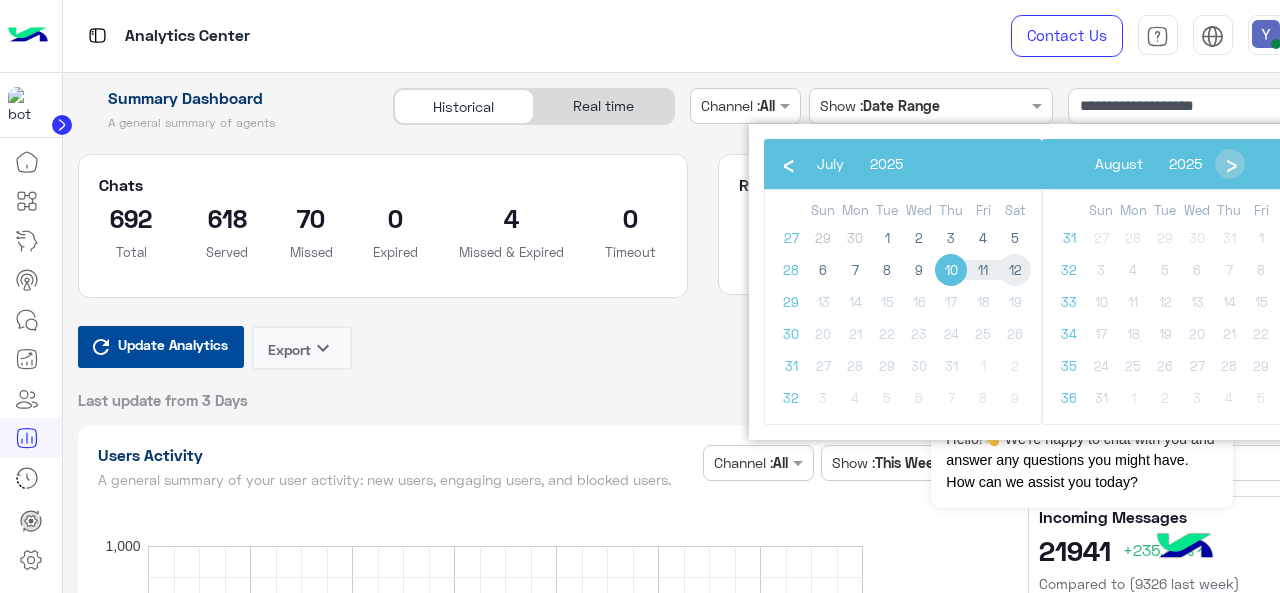 click on "12" 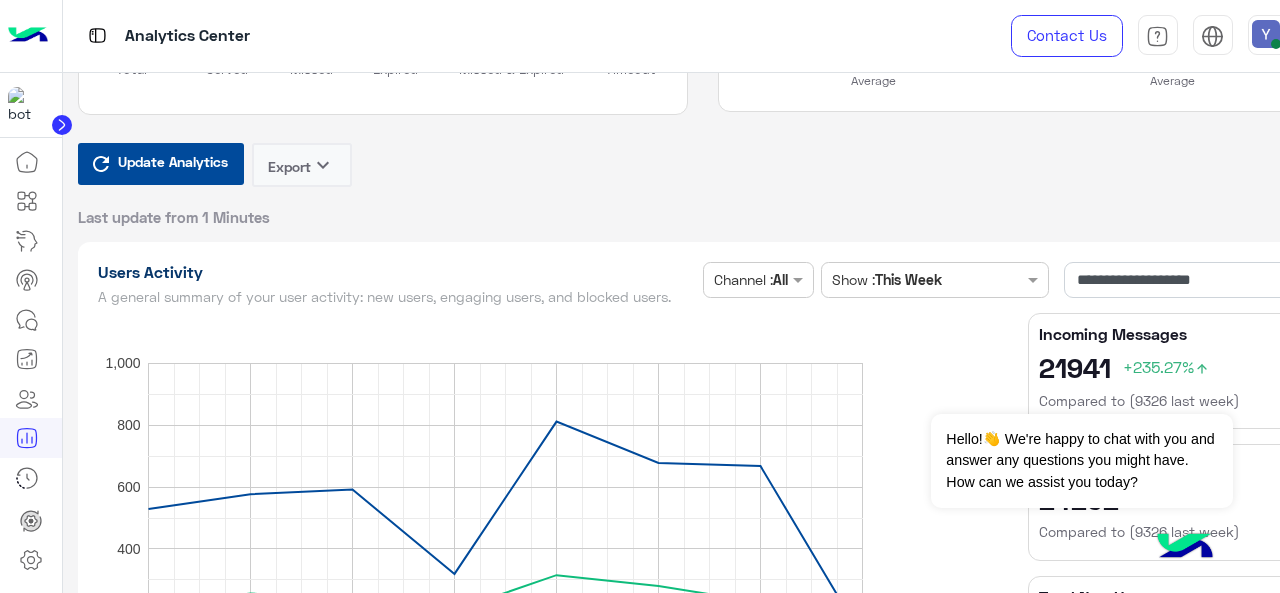scroll, scrollTop: 184, scrollLeft: 0, axis: vertical 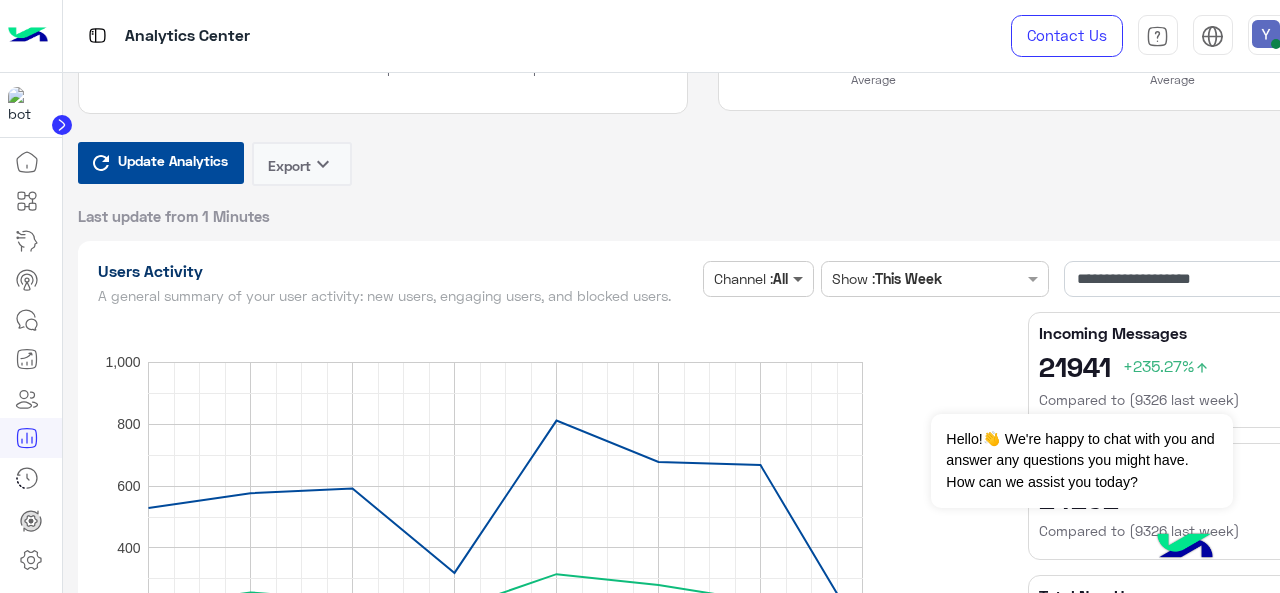 click 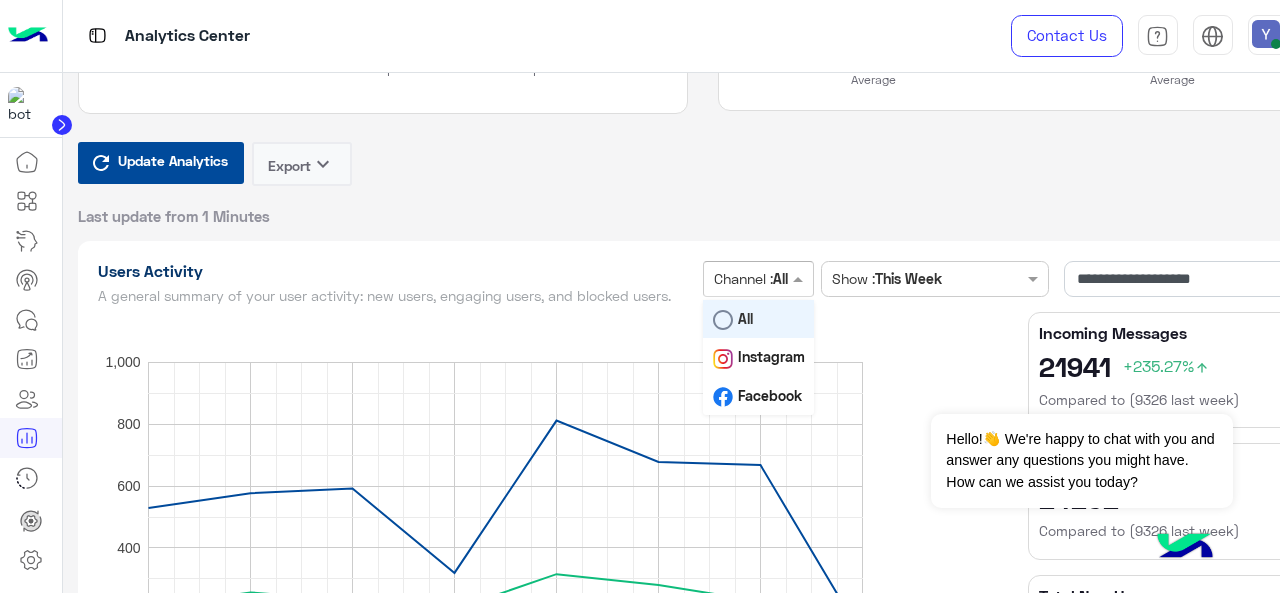 click 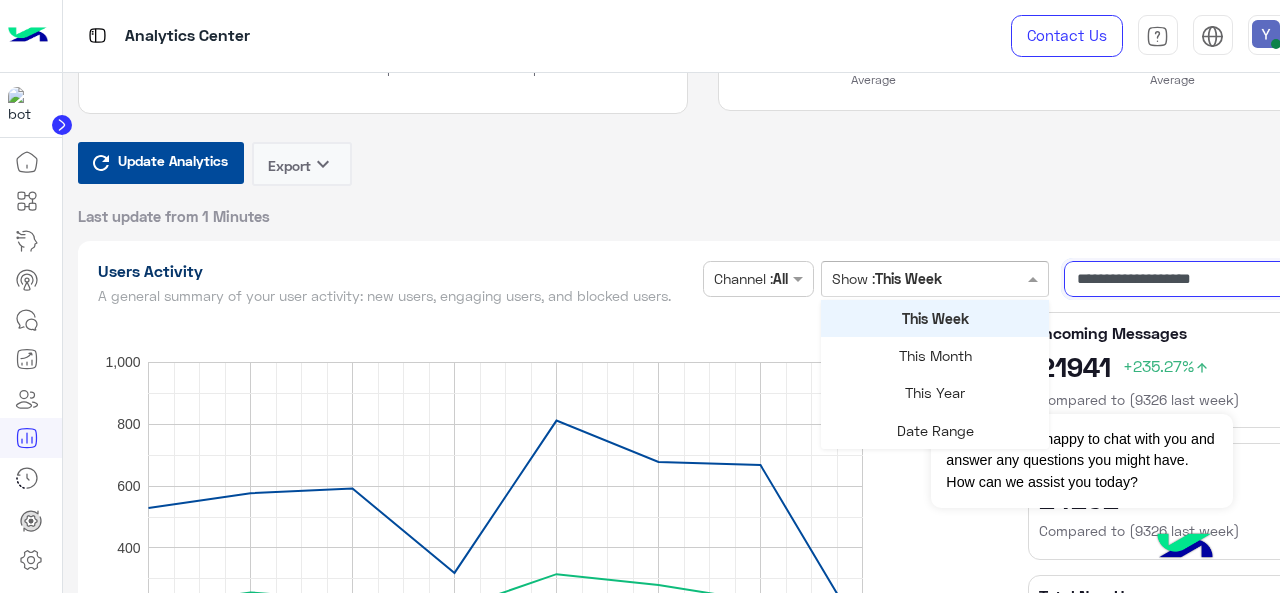 click on "**********" 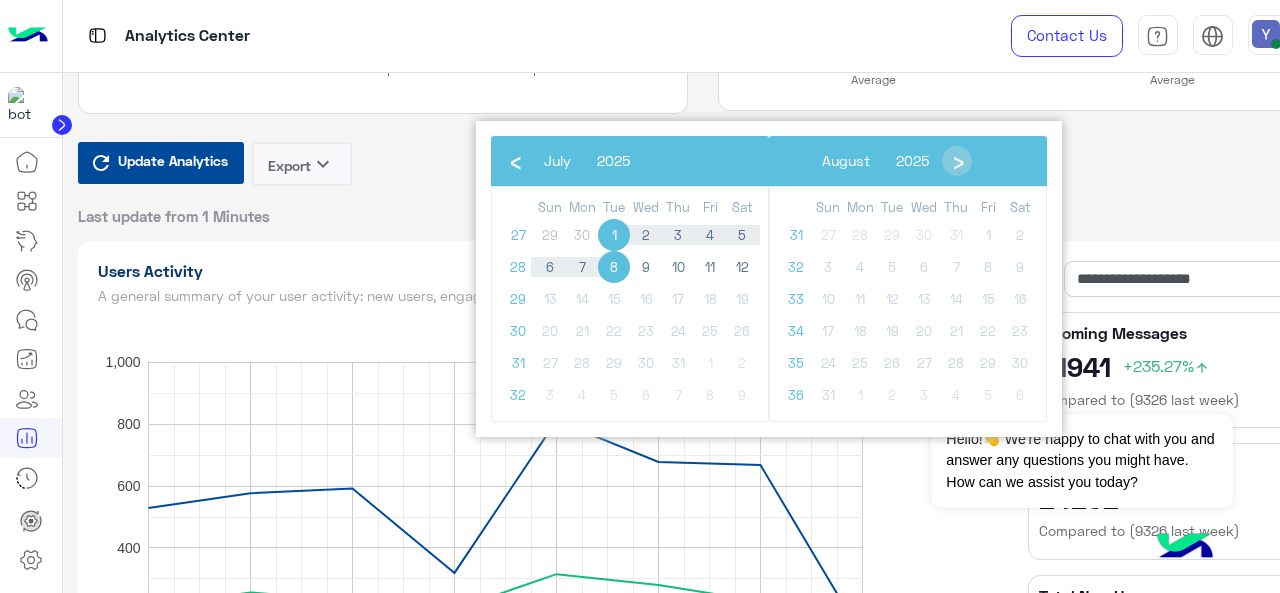 click on "8" 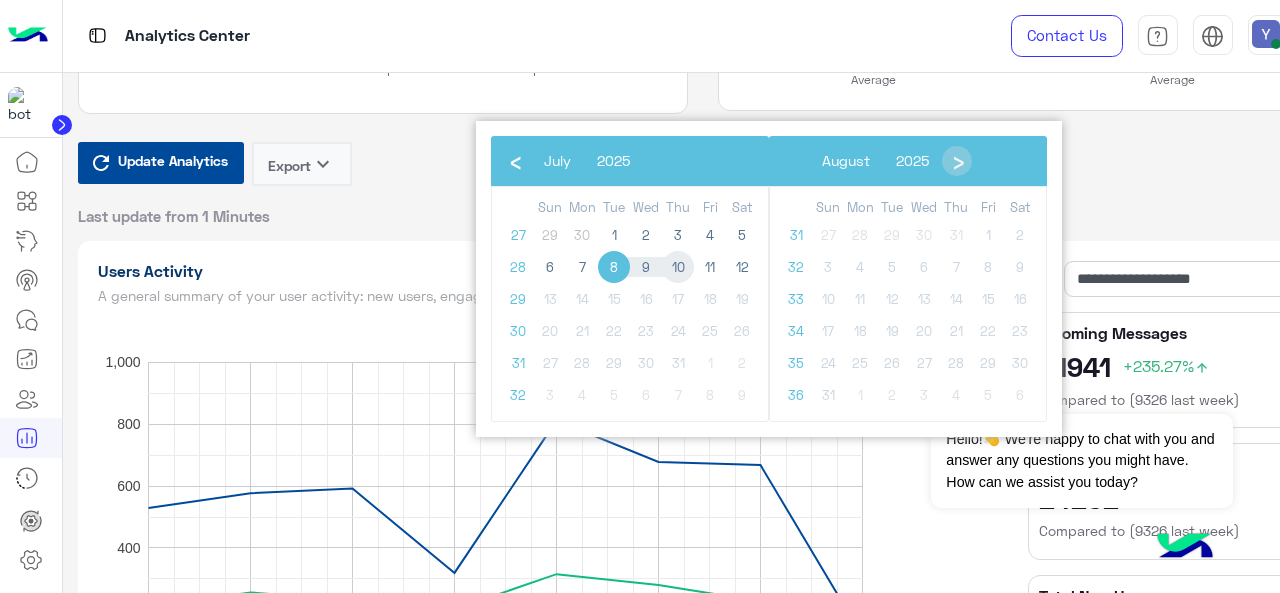 click on "10" 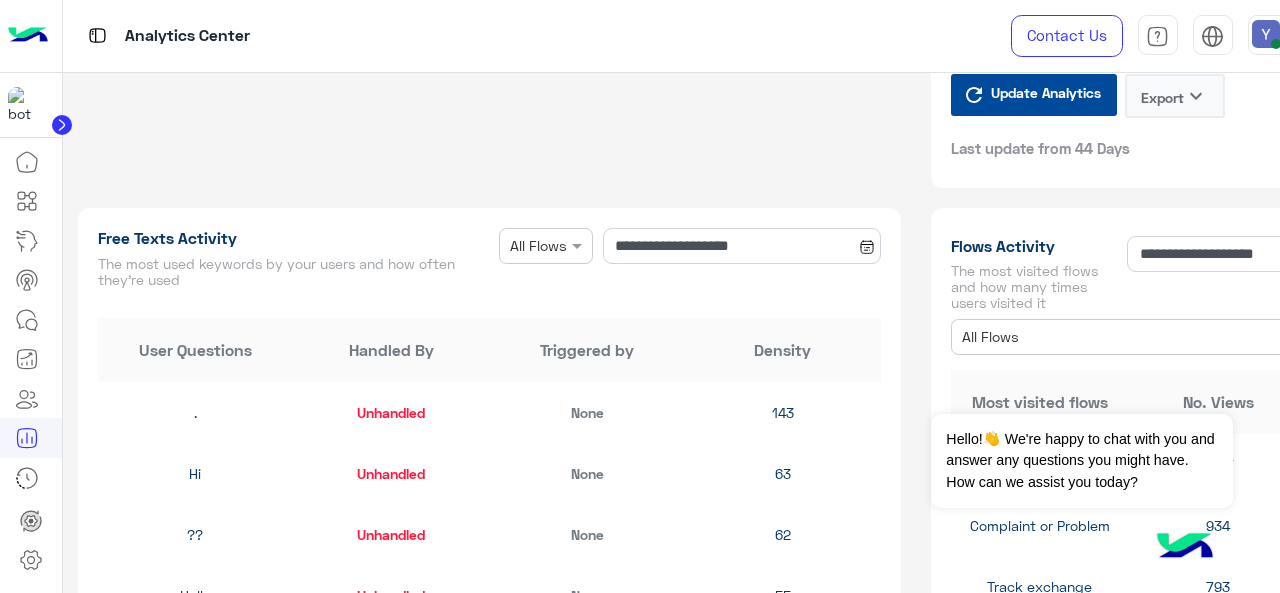 scroll, scrollTop: 2435, scrollLeft: 0, axis: vertical 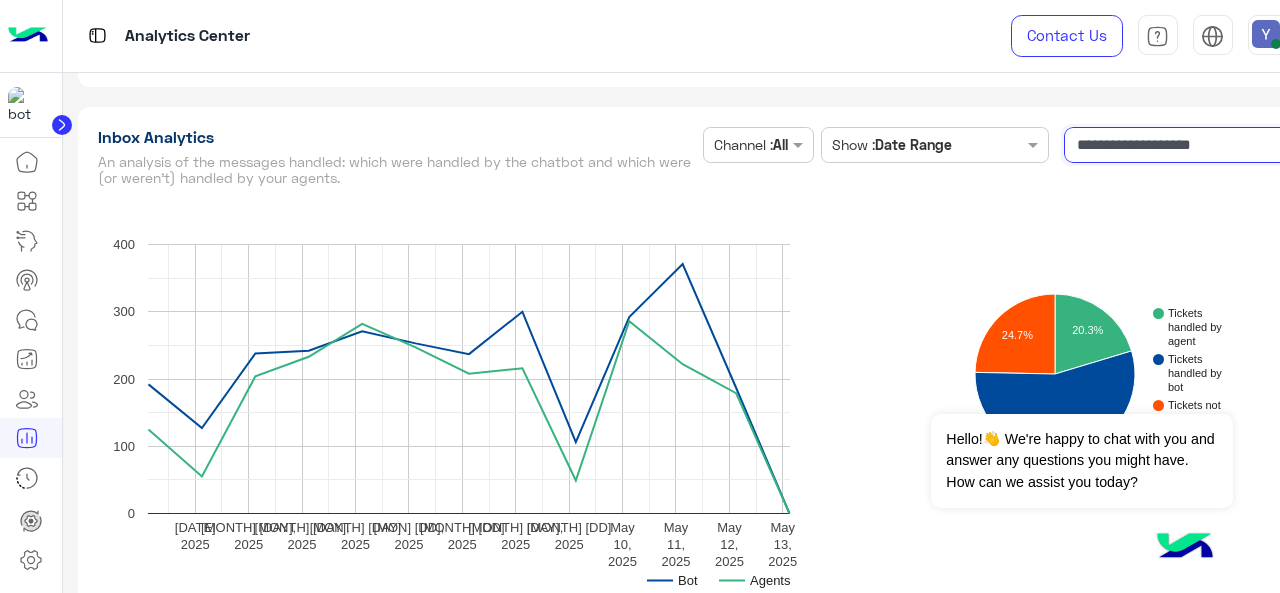 click on "**********" 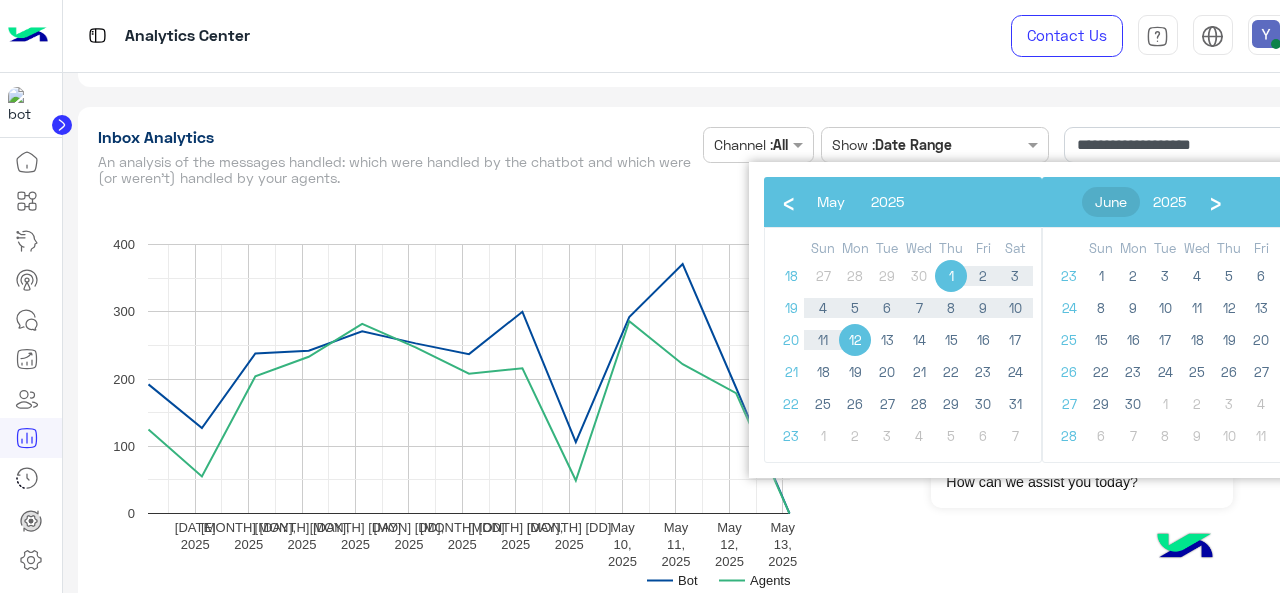 click on "June" 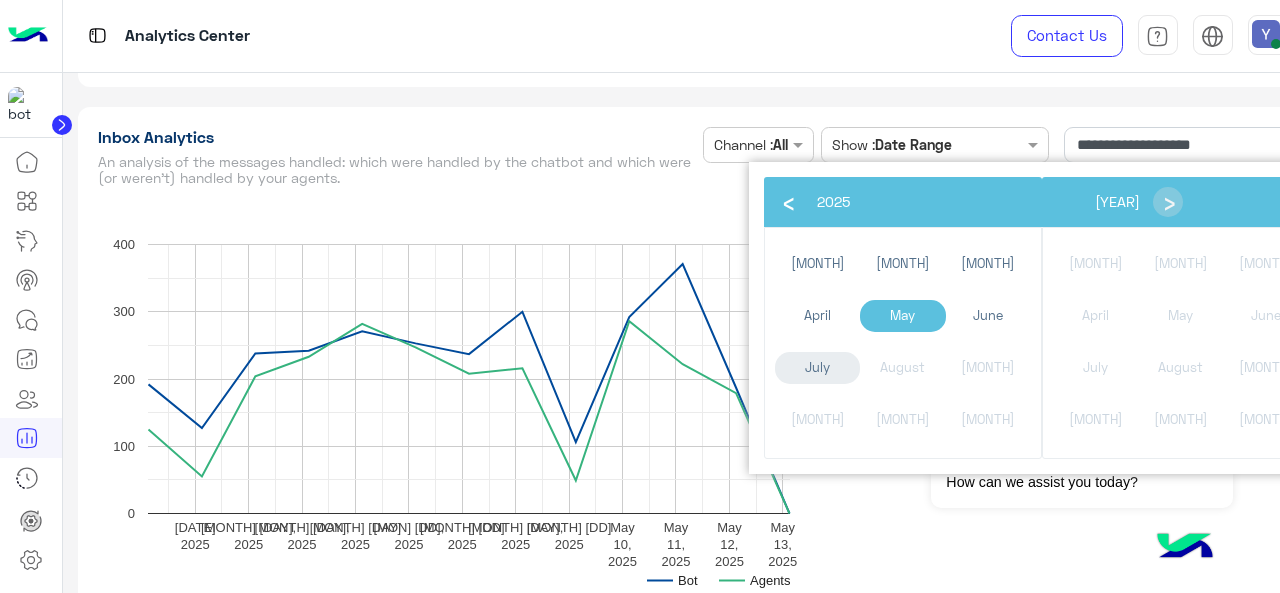 click on "July" 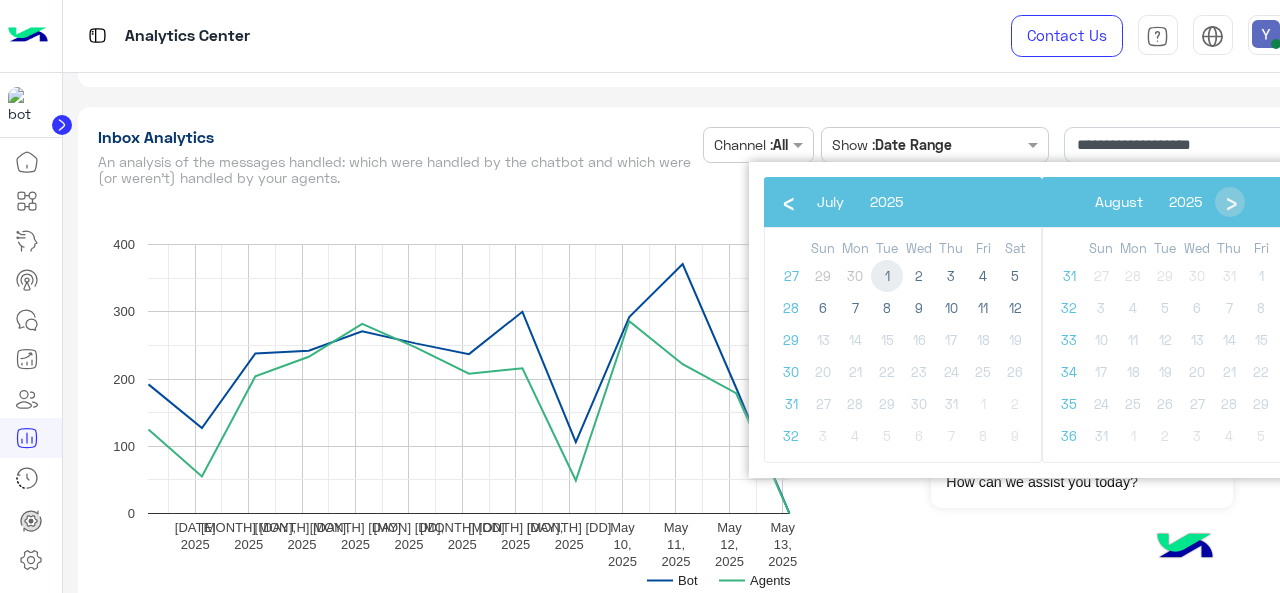 click on "1" 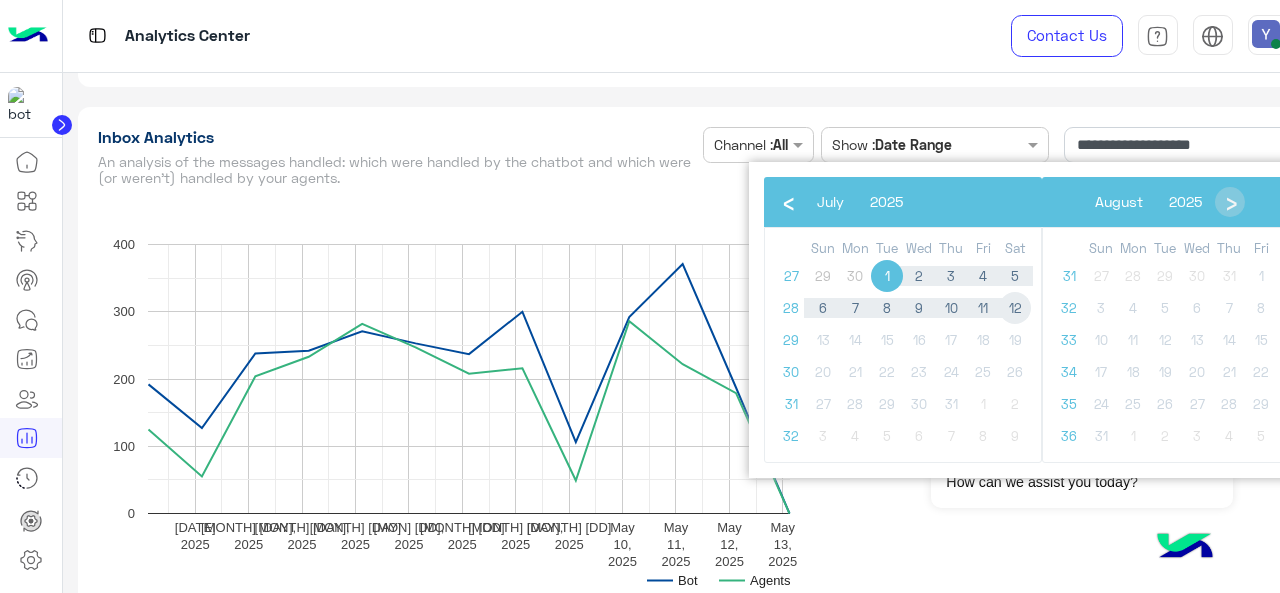 click on "12" 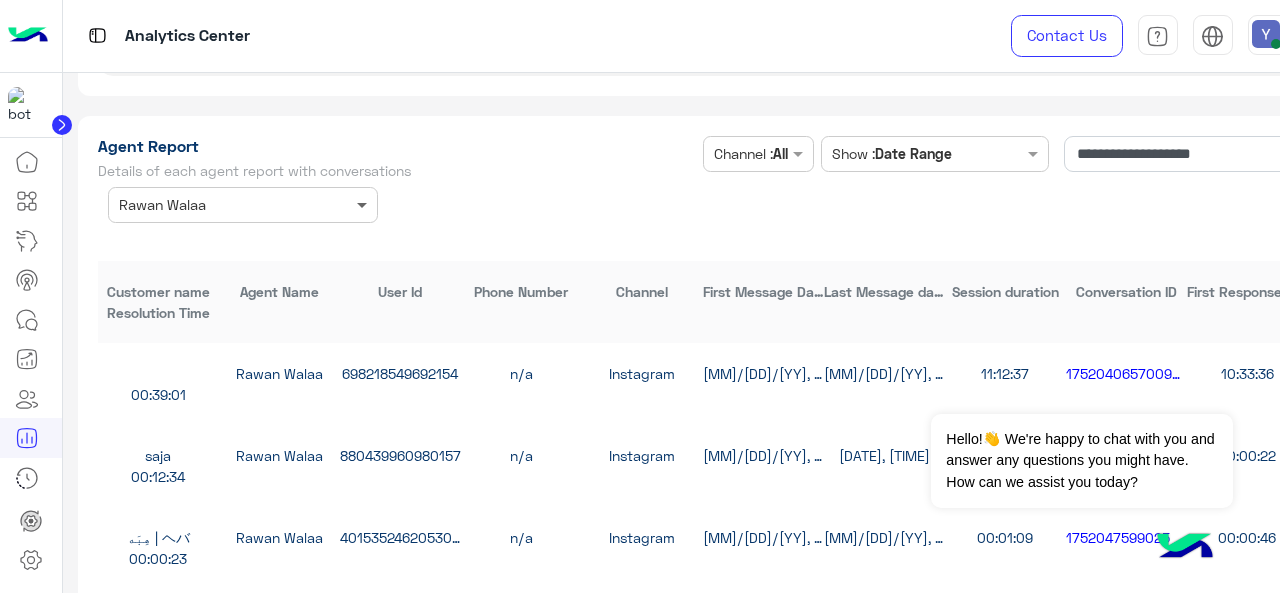 scroll, scrollTop: 5428, scrollLeft: 0, axis: vertical 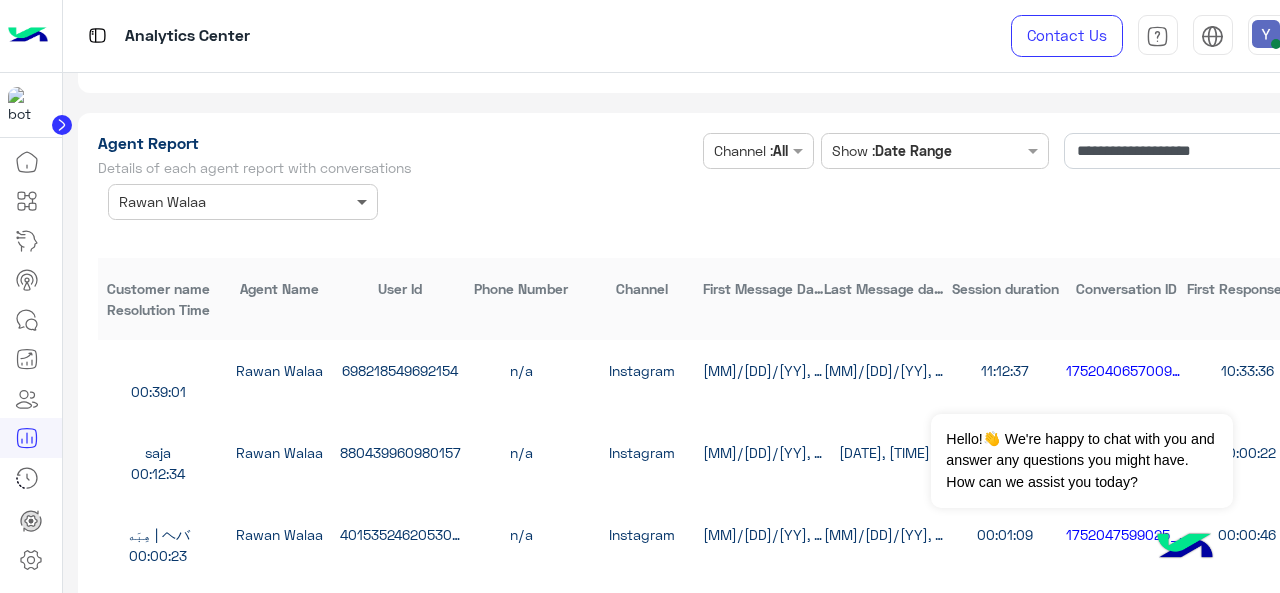 click 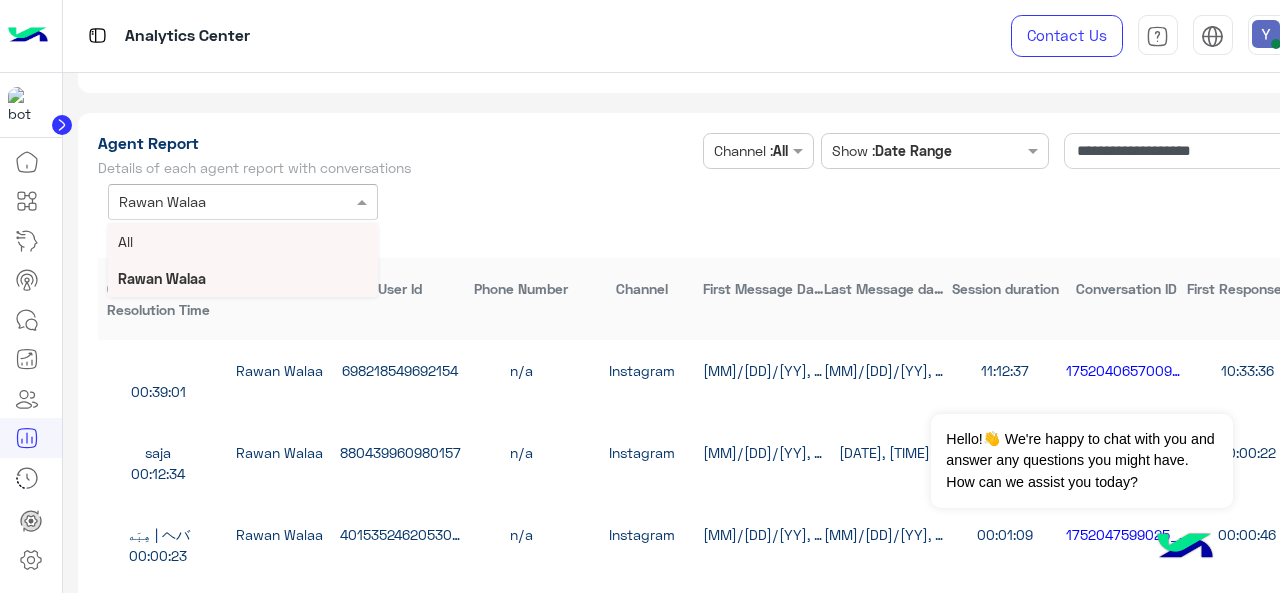 scroll, scrollTop: 5438, scrollLeft: 0, axis: vertical 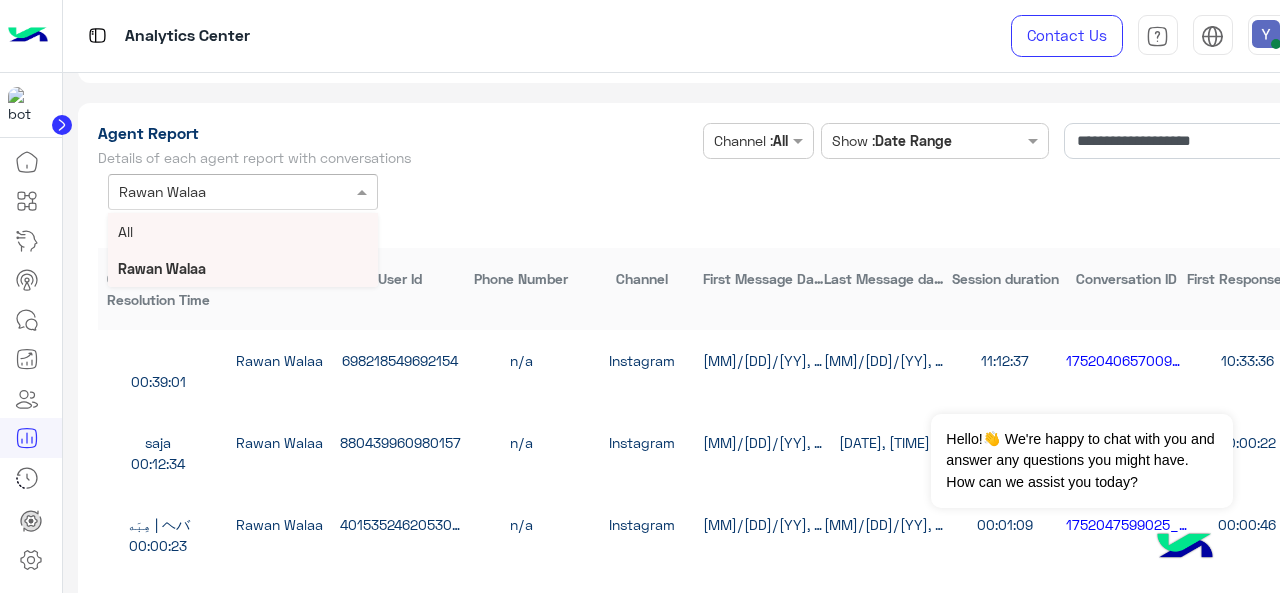 click on "All" at bounding box center (243, 231) 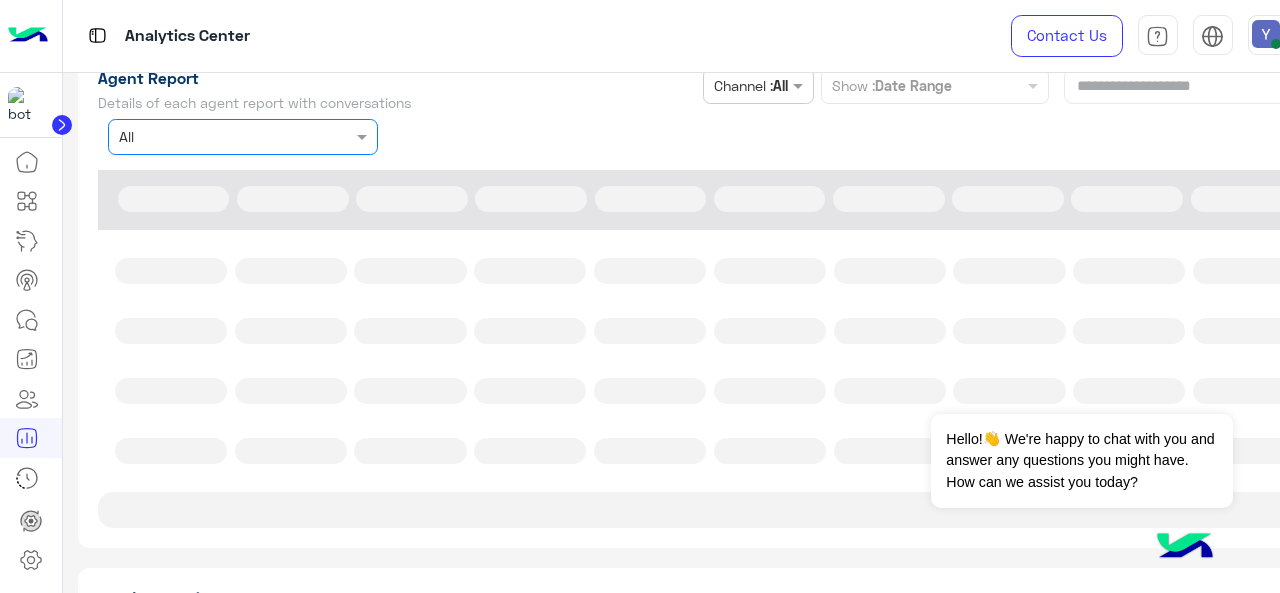 scroll, scrollTop: 5487, scrollLeft: 0, axis: vertical 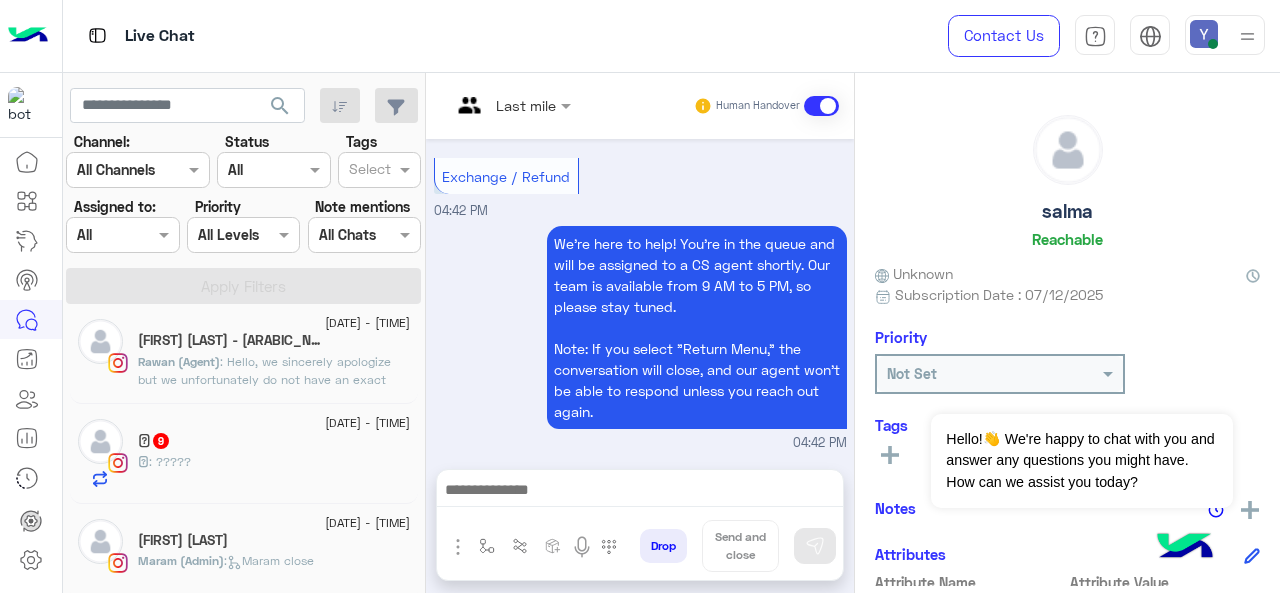 click on "[DATE] - [TIME]" 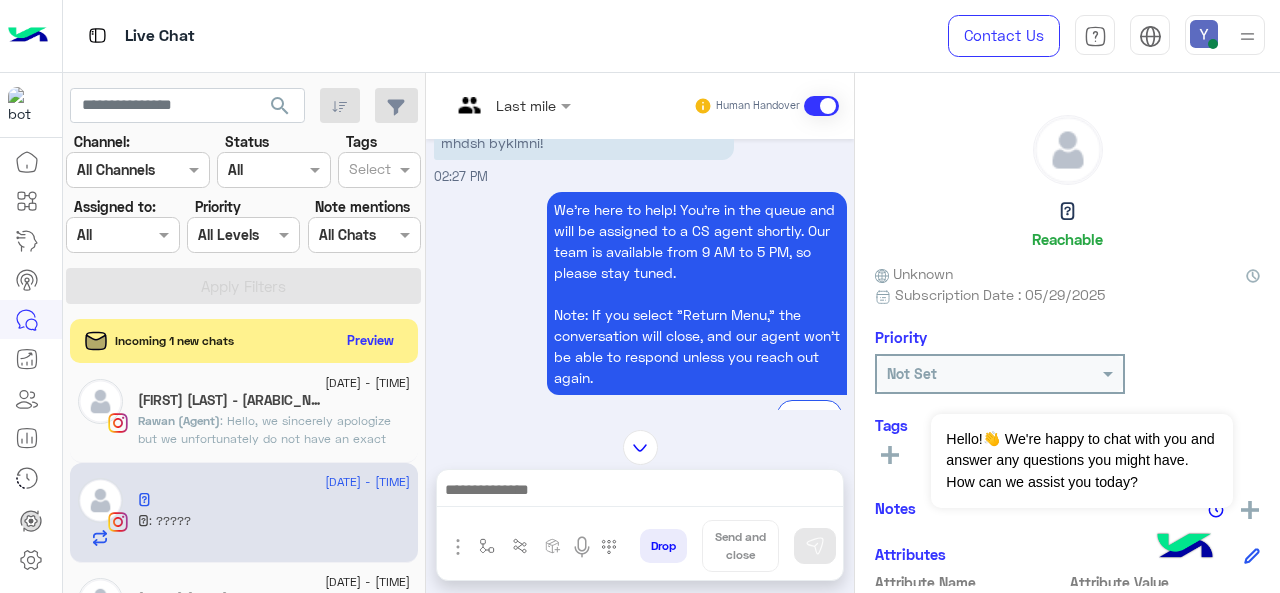 scroll, scrollTop: 414, scrollLeft: 0, axis: vertical 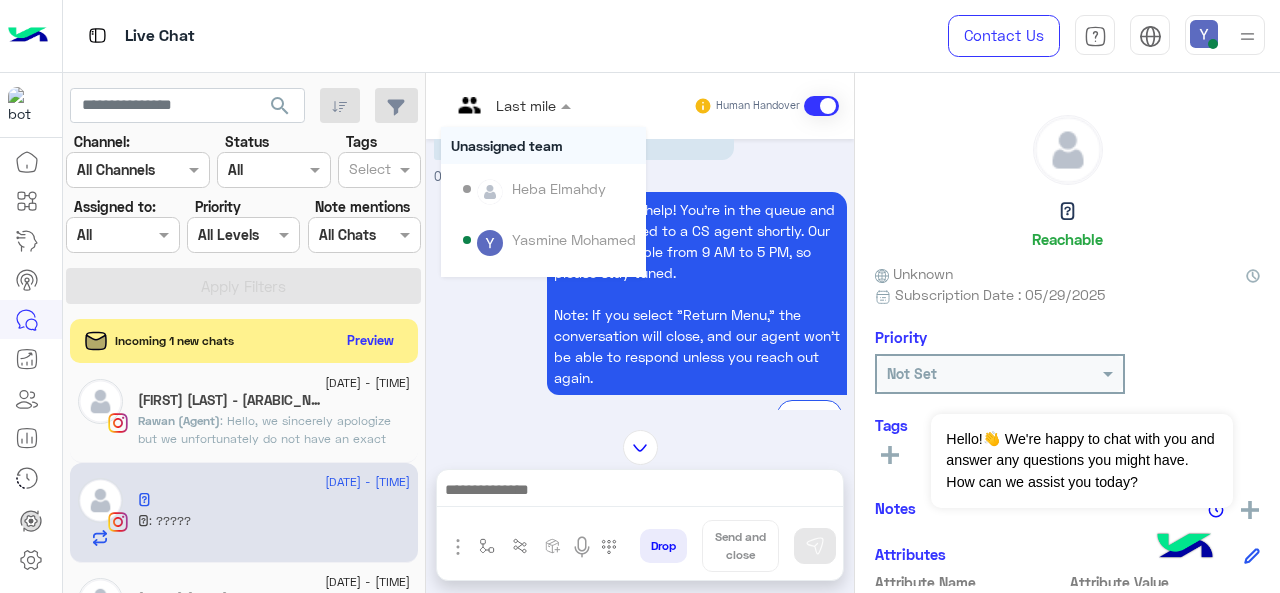 click at bounding box center (487, 105) 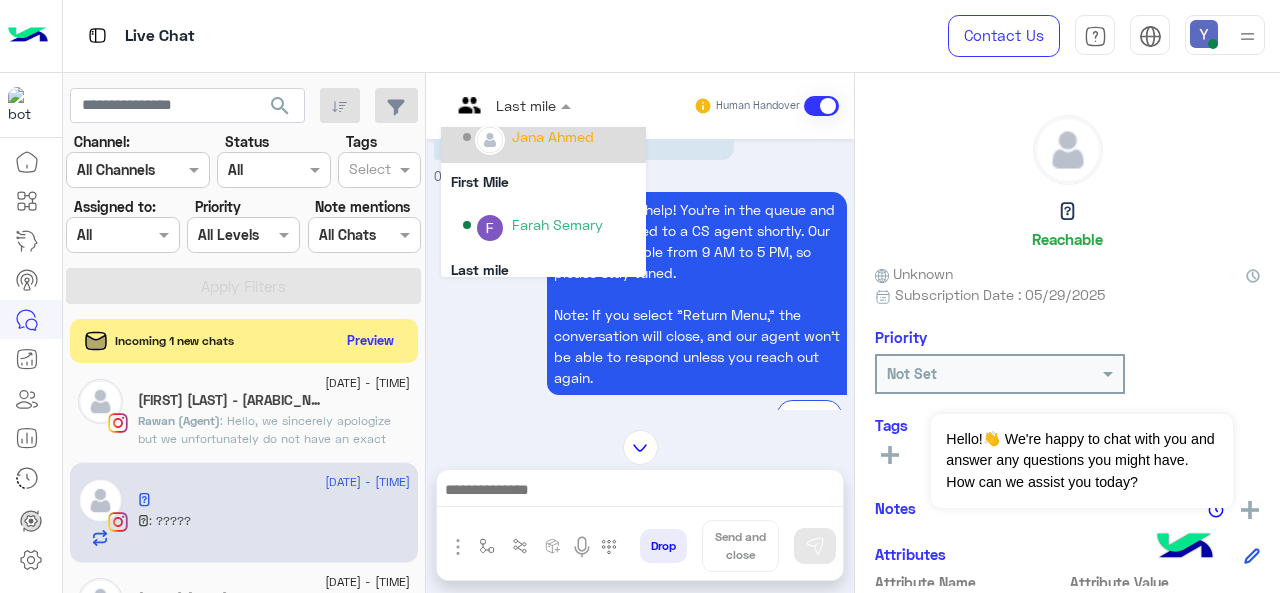 scroll, scrollTop: 298, scrollLeft: 0, axis: vertical 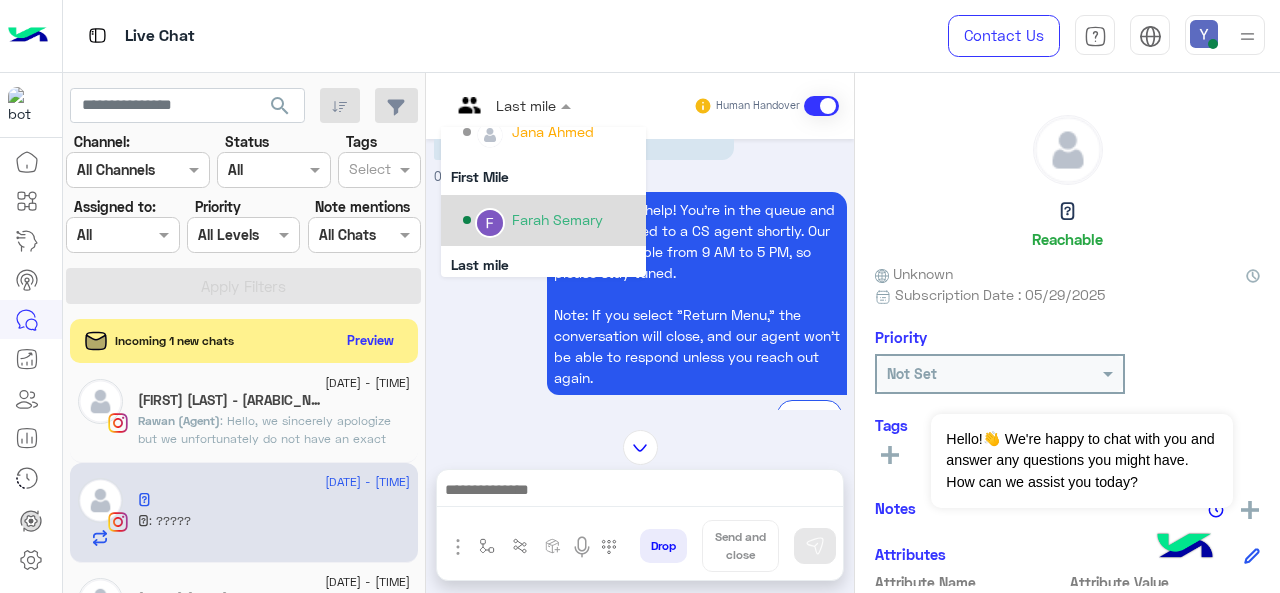 click on "Farah Semary" at bounding box center (557, 219) 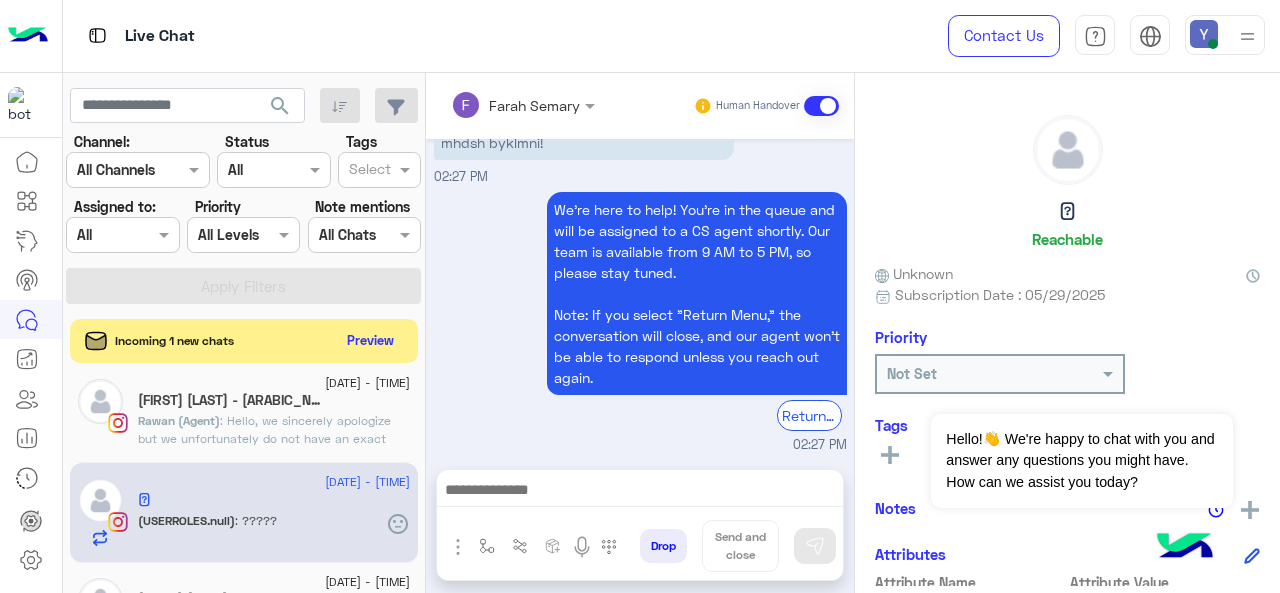 scroll, scrollTop: 746, scrollLeft: 0, axis: vertical 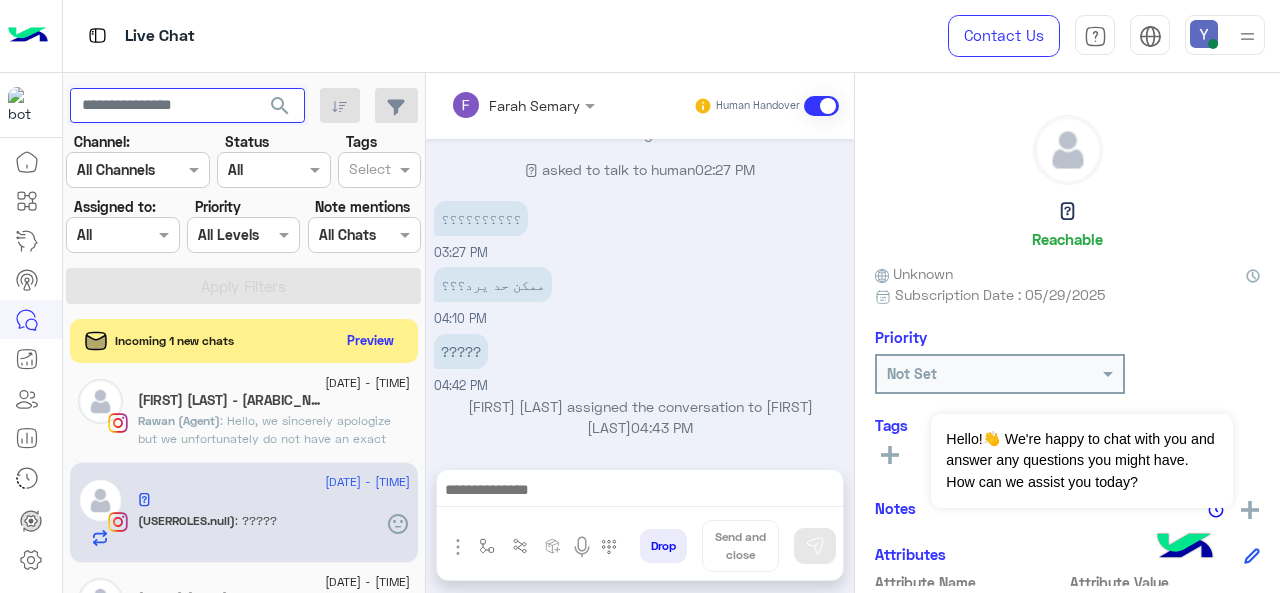 click at bounding box center (187, 106) 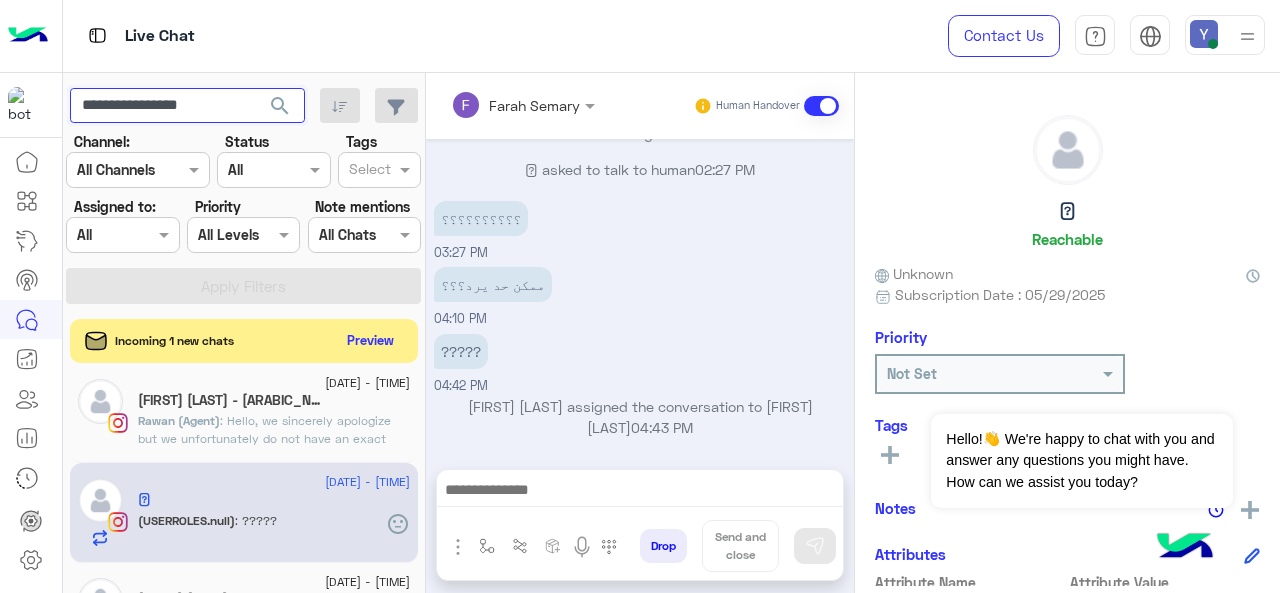 type on "**********" 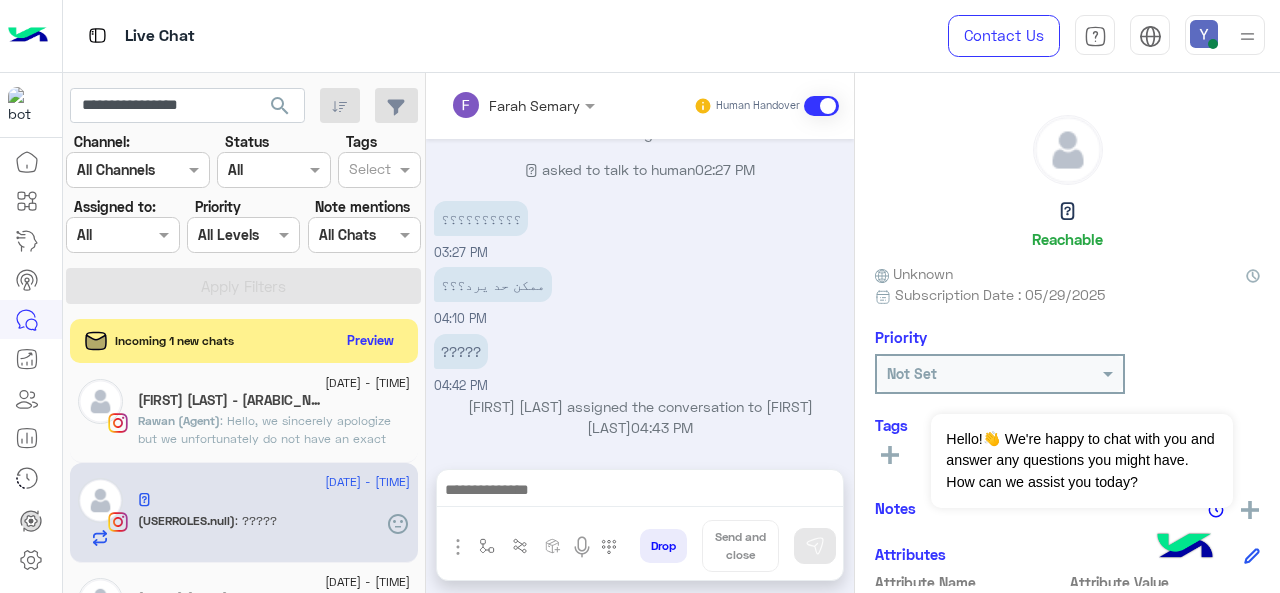 click on "search" 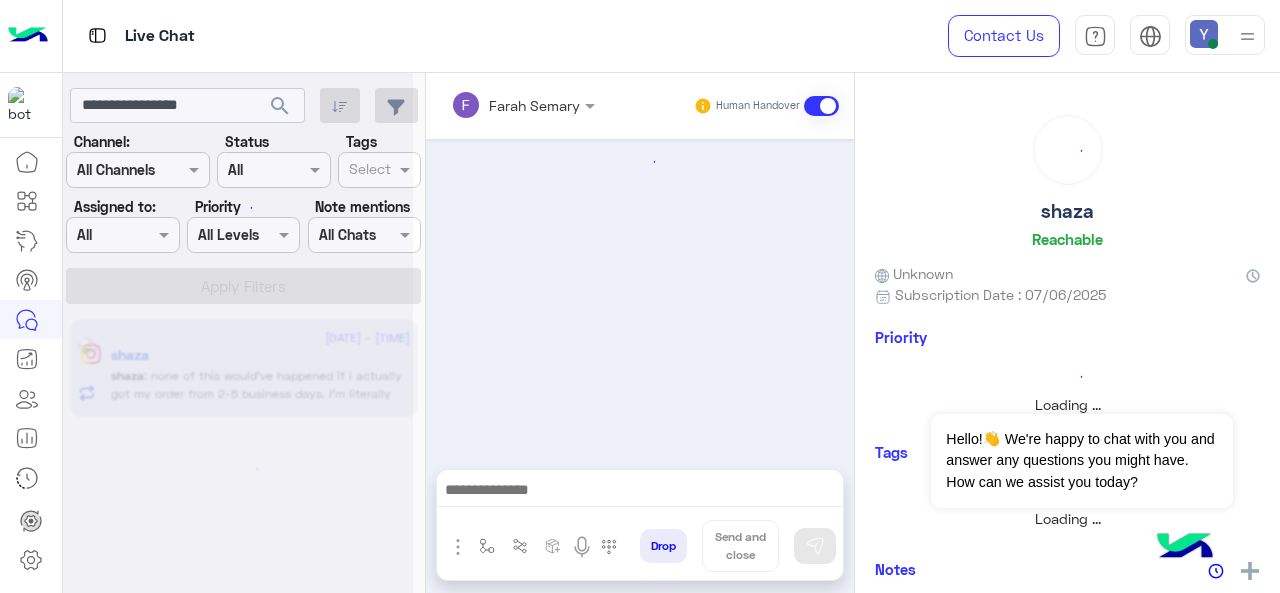 scroll, scrollTop: 0, scrollLeft: 0, axis: both 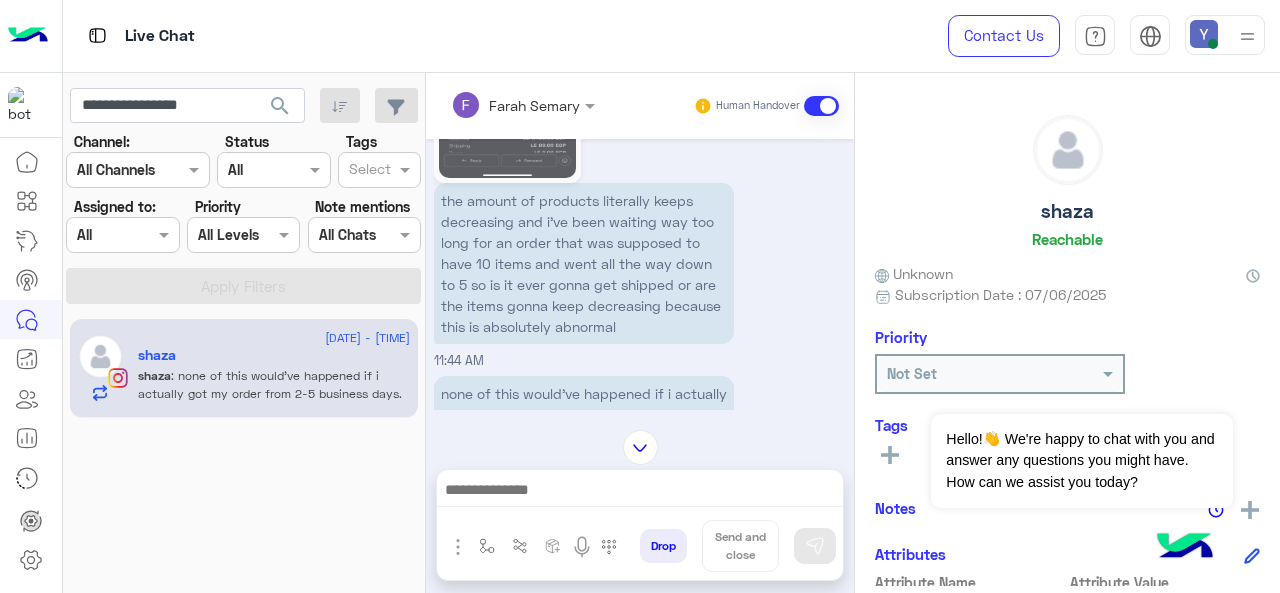 drag, startPoint x: 444, startPoint y: 218, endPoint x: 644, endPoint y: 341, distance: 234.79565 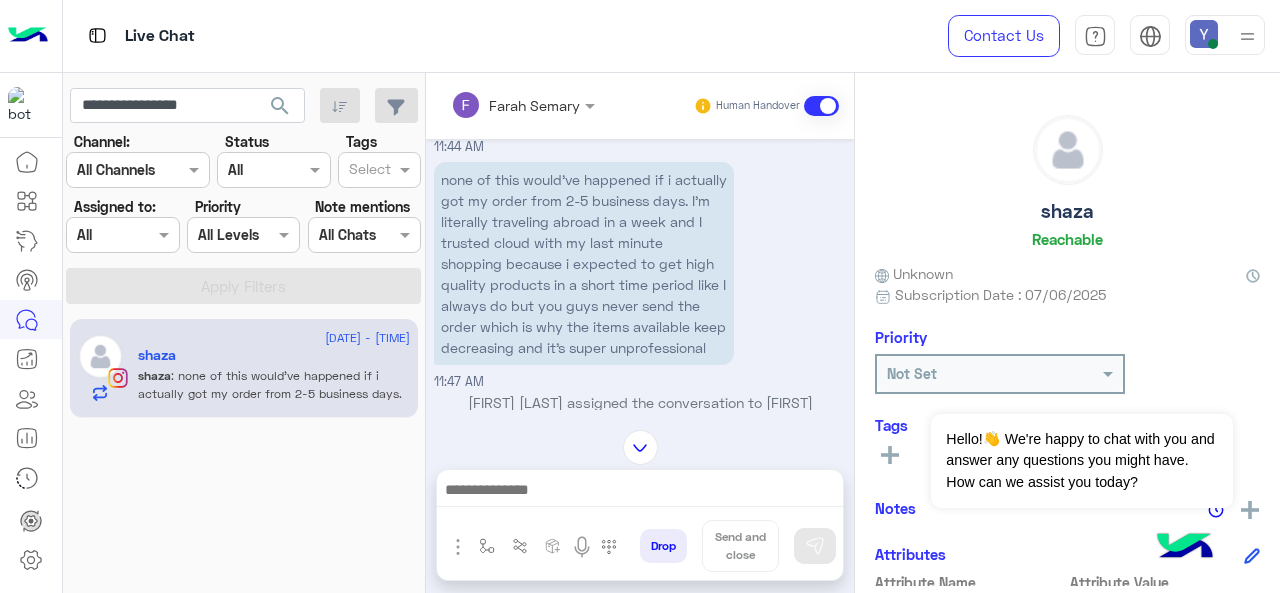 scroll, scrollTop: 1236, scrollLeft: 0, axis: vertical 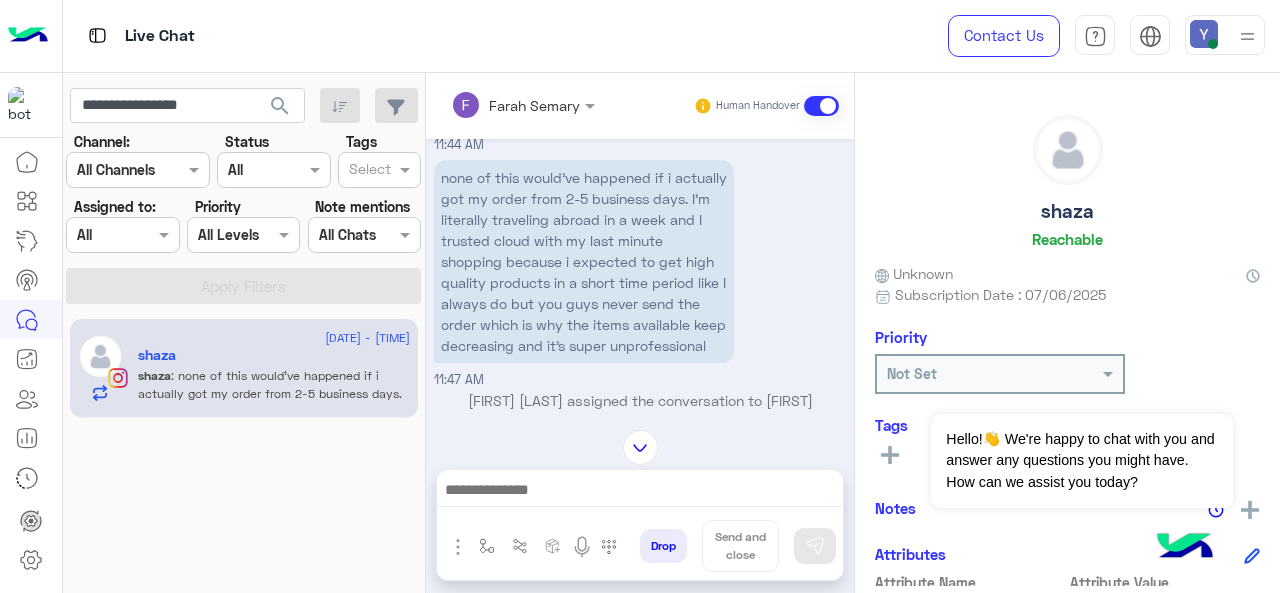 drag, startPoint x: 442, startPoint y: 197, endPoint x: 592, endPoint y: 389, distance: 243.6473 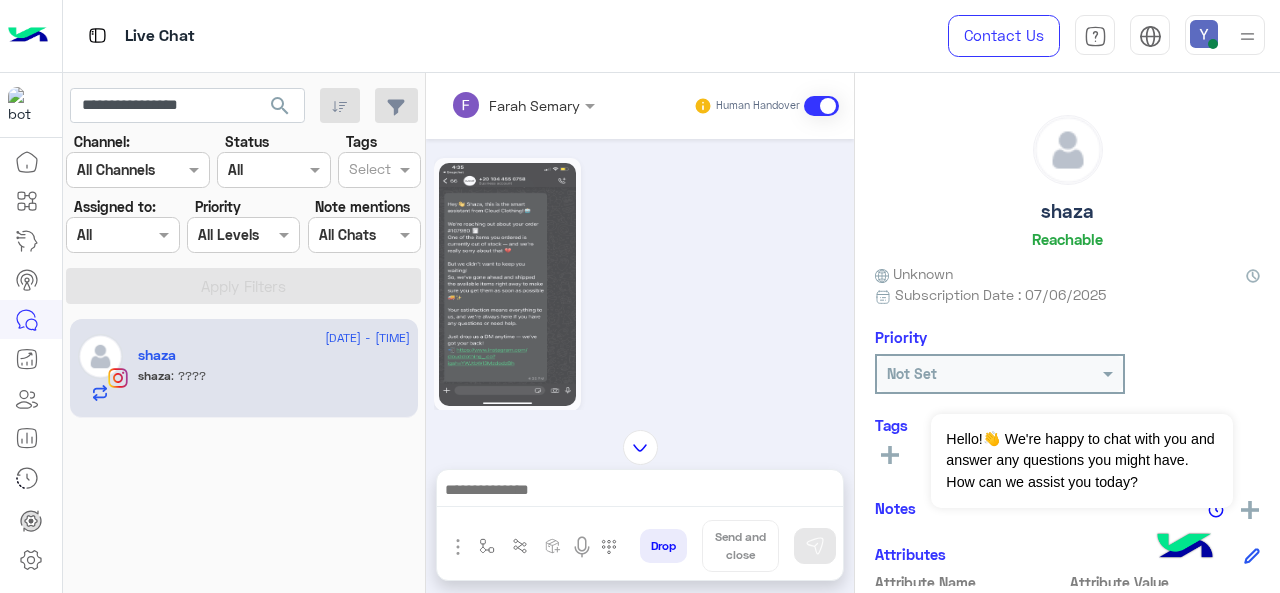 scroll, scrollTop: 860, scrollLeft: 0, axis: vertical 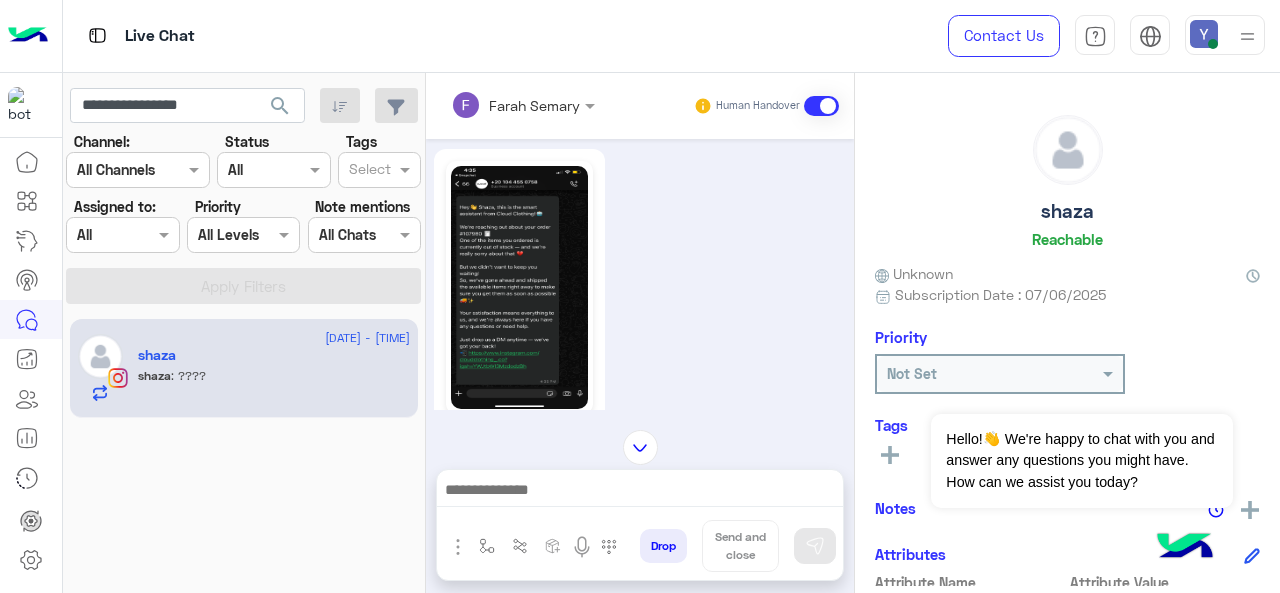 click 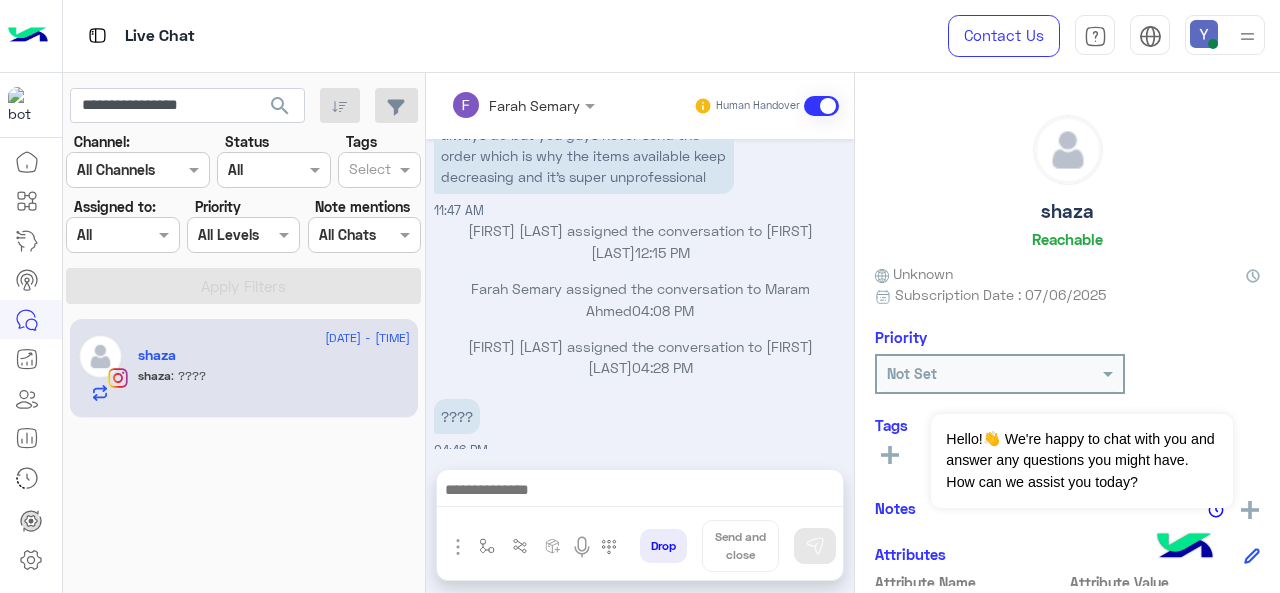 scroll, scrollTop: 4316, scrollLeft: 0, axis: vertical 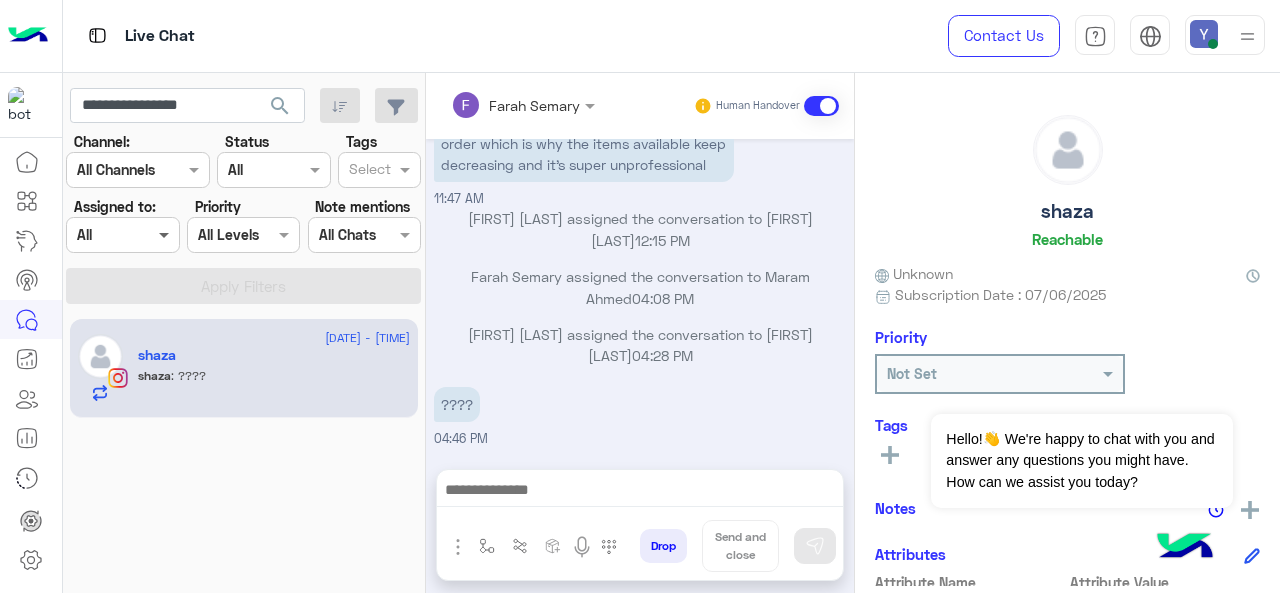 click at bounding box center (166, 234) 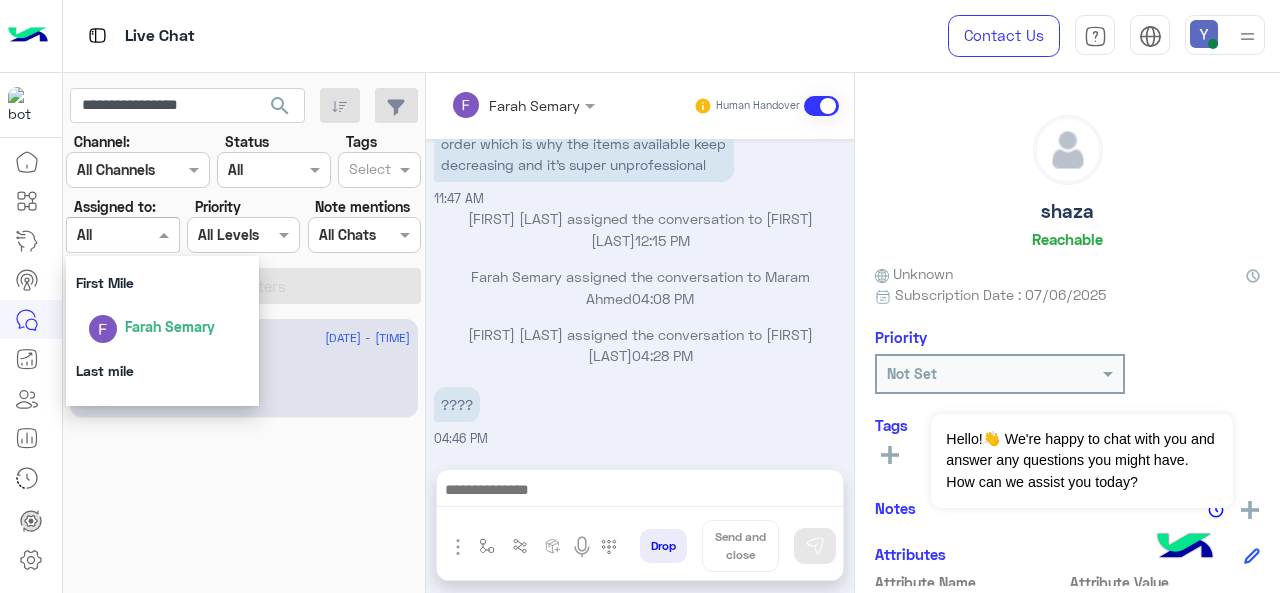 scroll, scrollTop: 363, scrollLeft: 0, axis: vertical 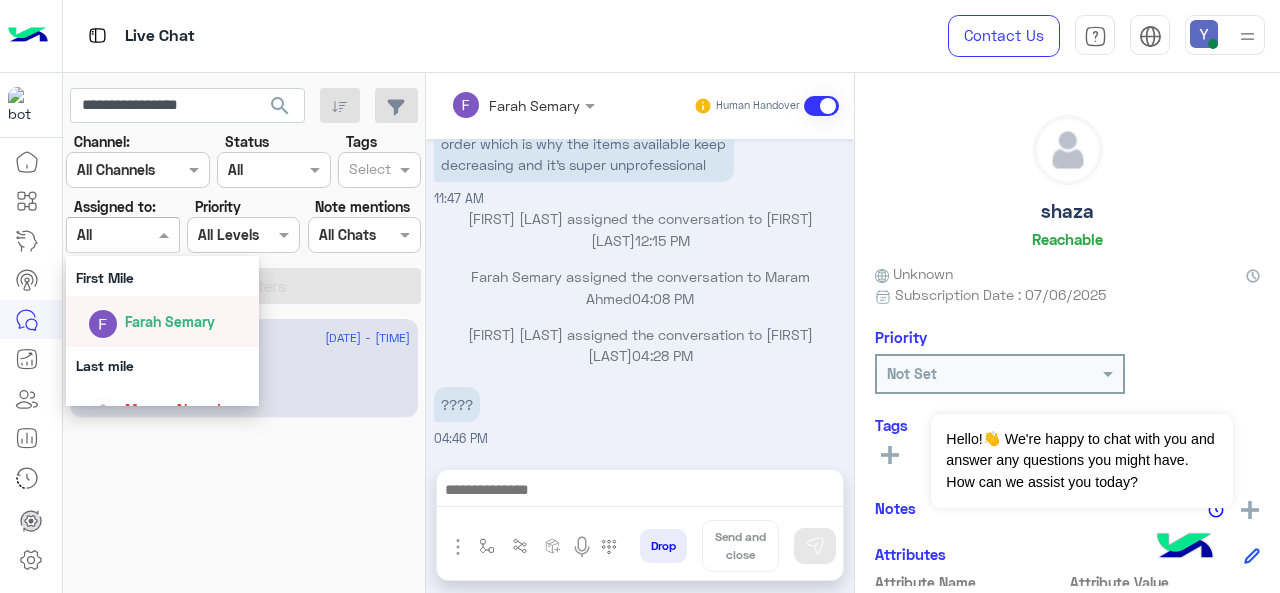 click on "Farah Semary" at bounding box center (170, 321) 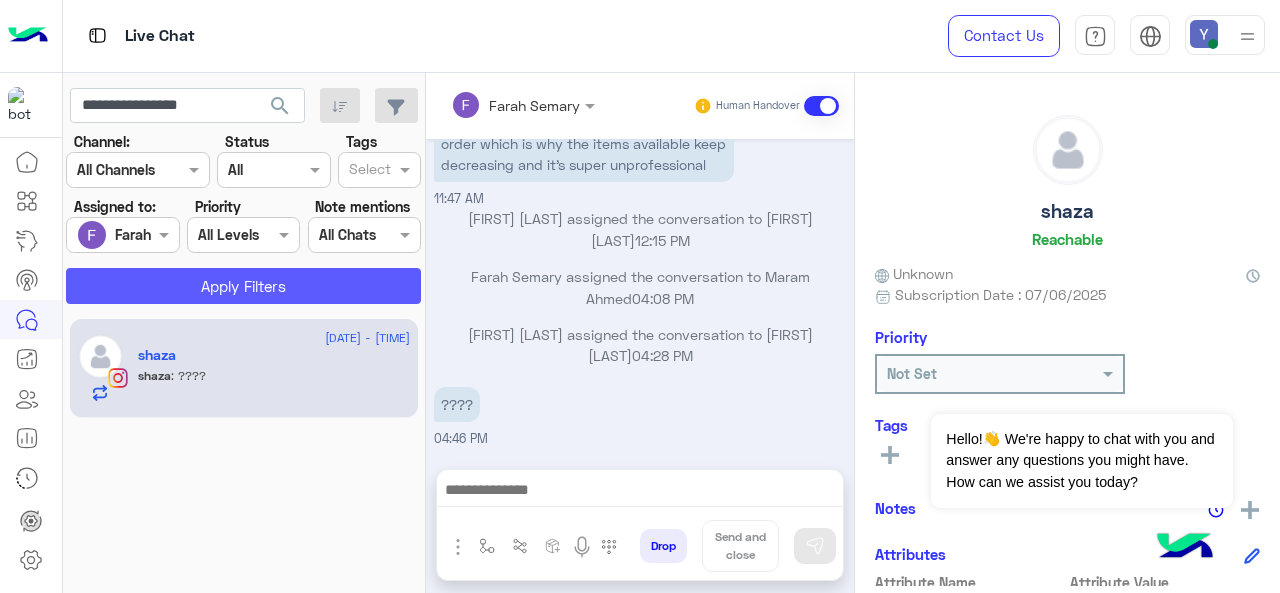 click on "Apply Filters" 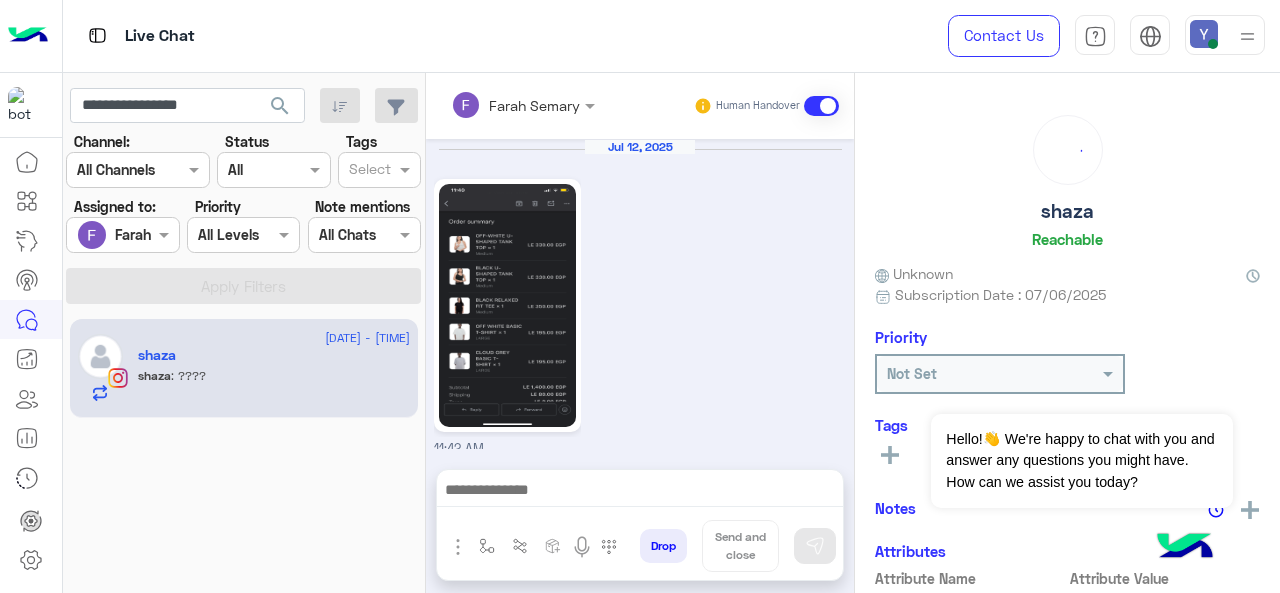 scroll, scrollTop: 1309, scrollLeft: 0, axis: vertical 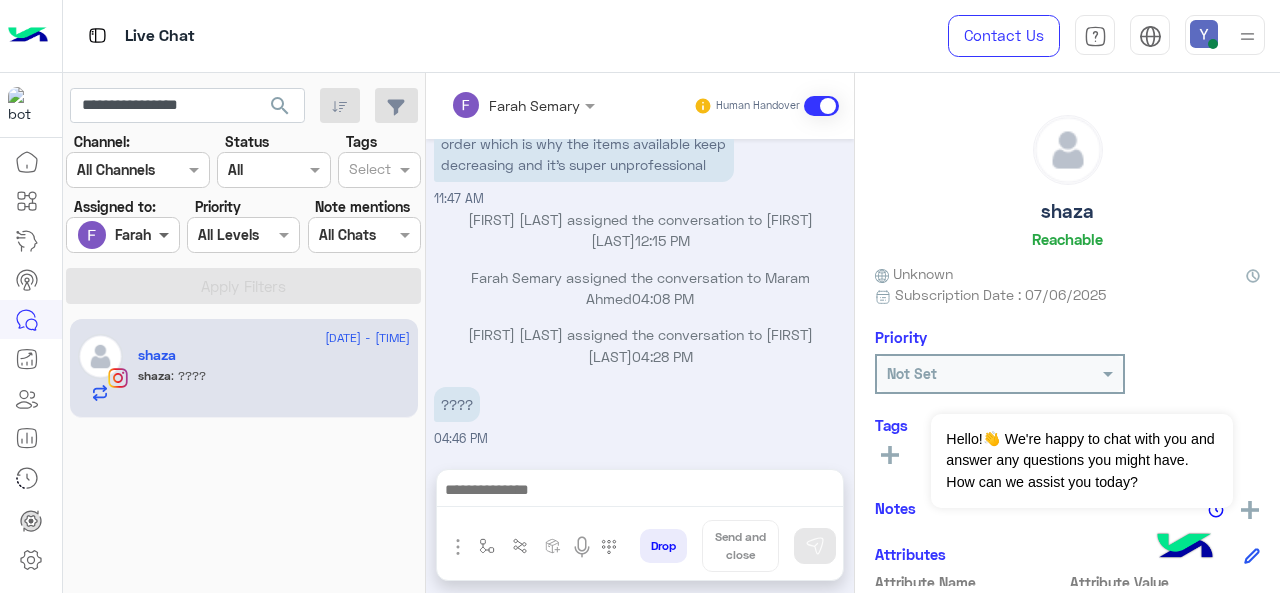 click at bounding box center (166, 234) 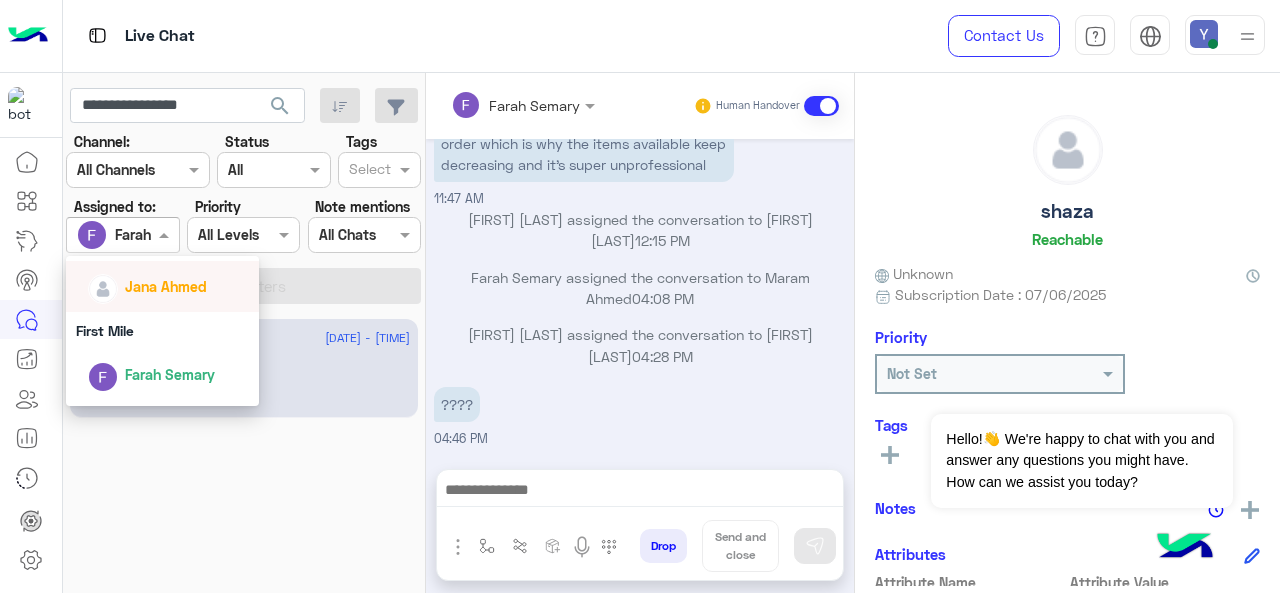 scroll, scrollTop: 318, scrollLeft: 0, axis: vertical 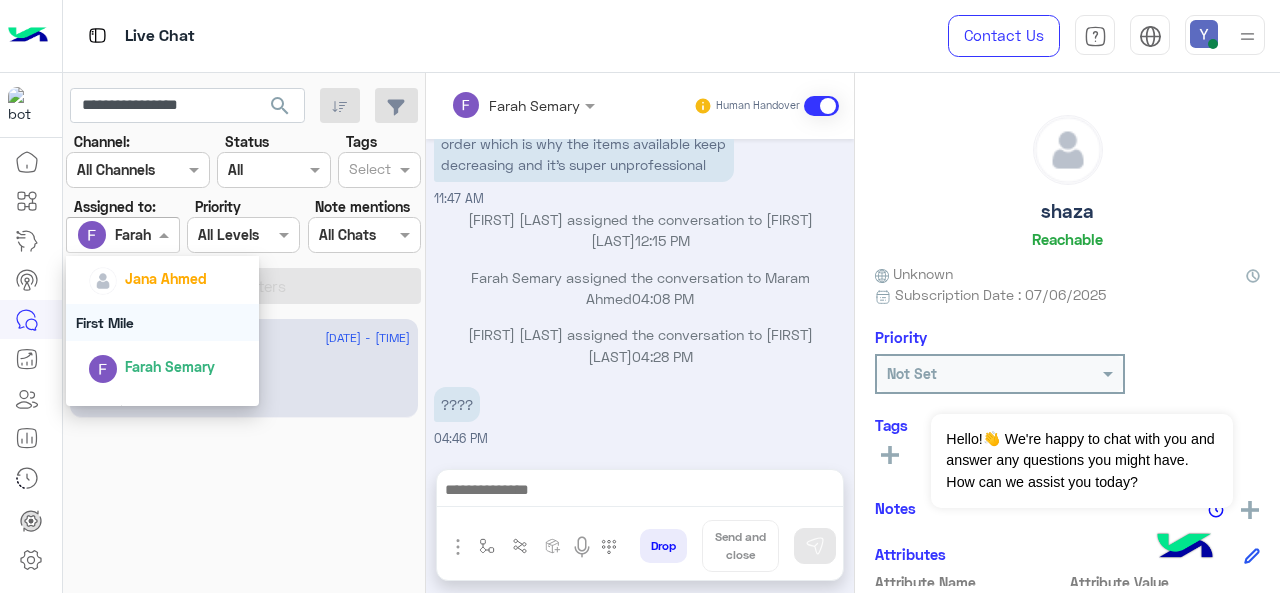 click on "First Mile" at bounding box center [163, 322] 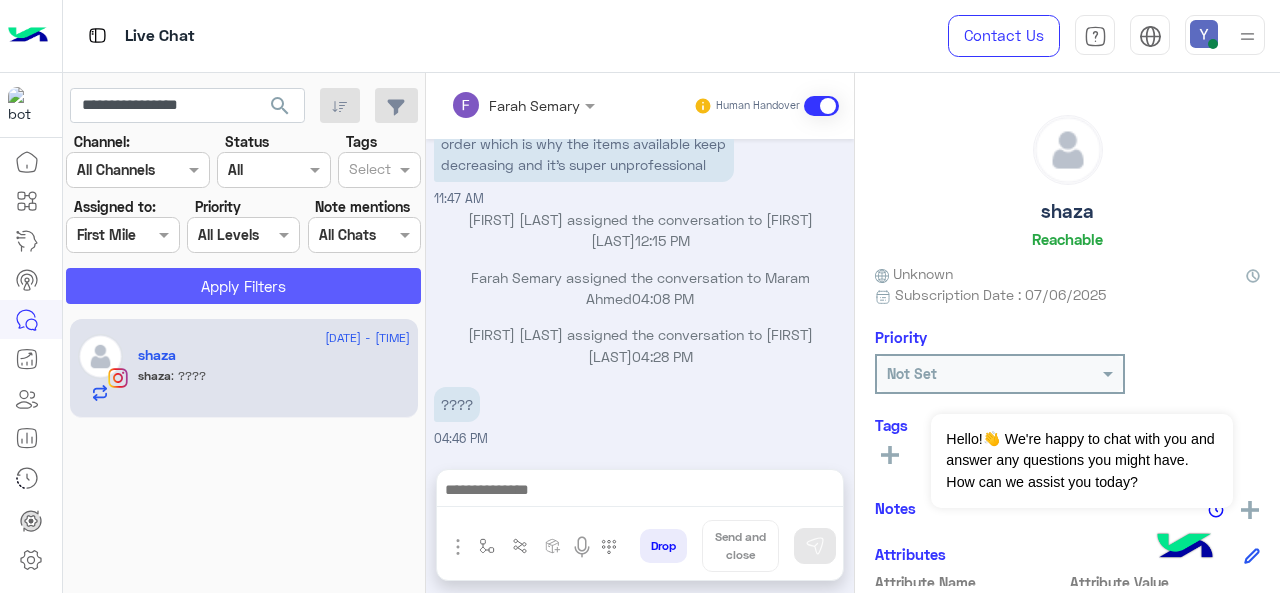 click on "Apply Filters" 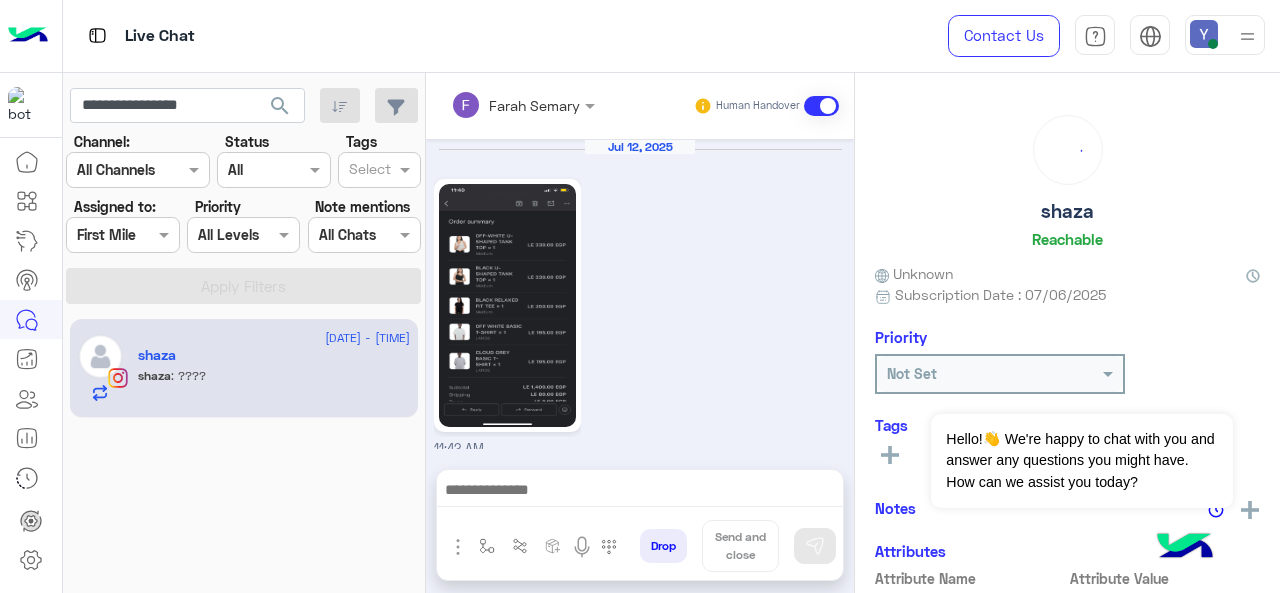 scroll, scrollTop: 1309, scrollLeft: 0, axis: vertical 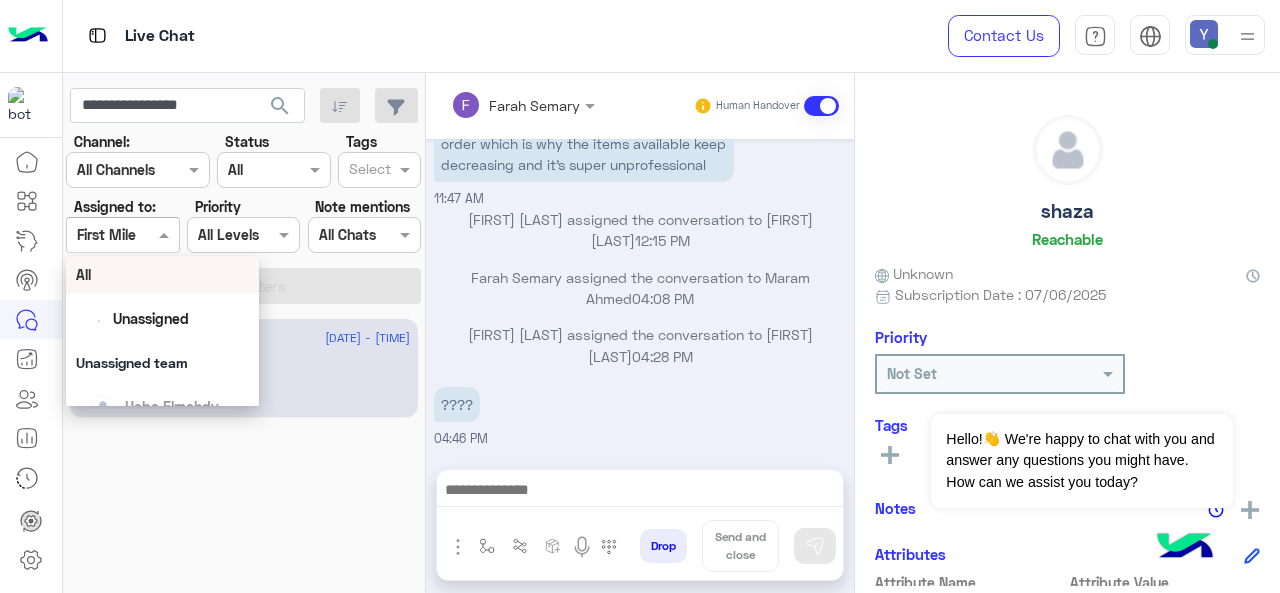 click at bounding box center (122, 234) 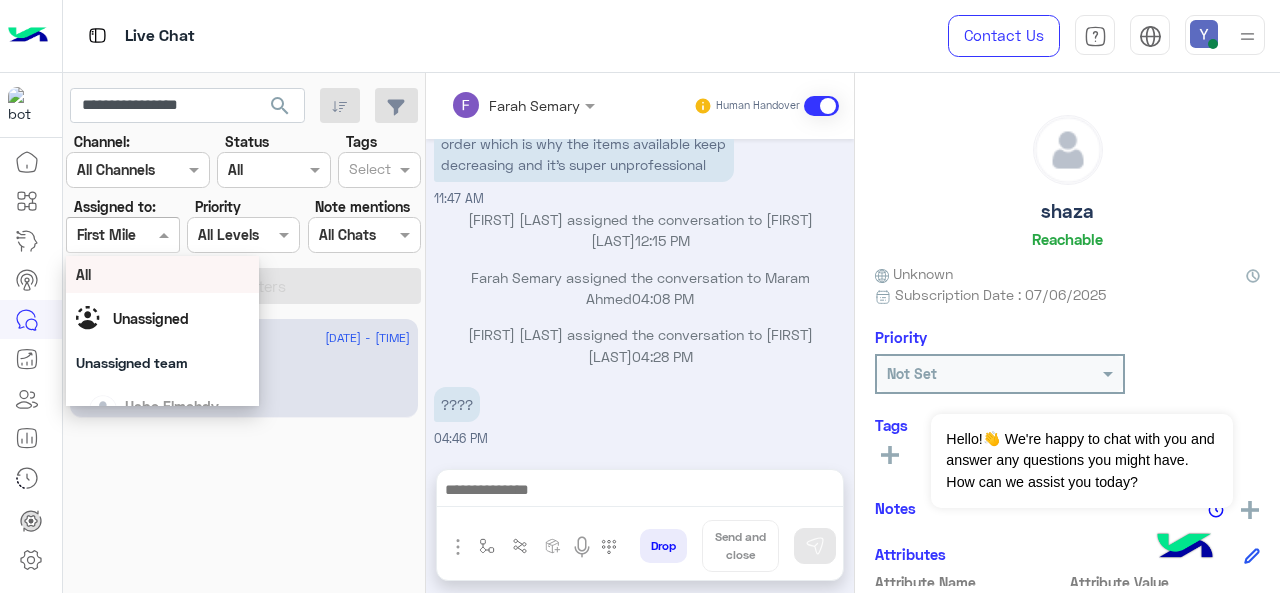 click at bounding box center (166, 234) 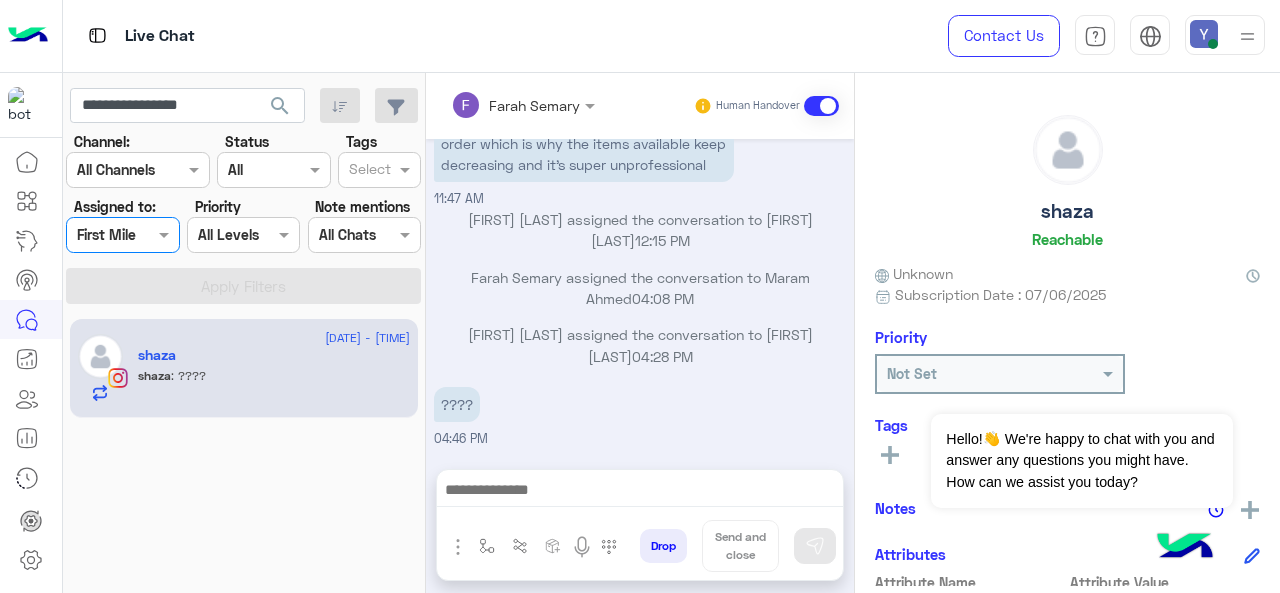 click at bounding box center (122, 234) 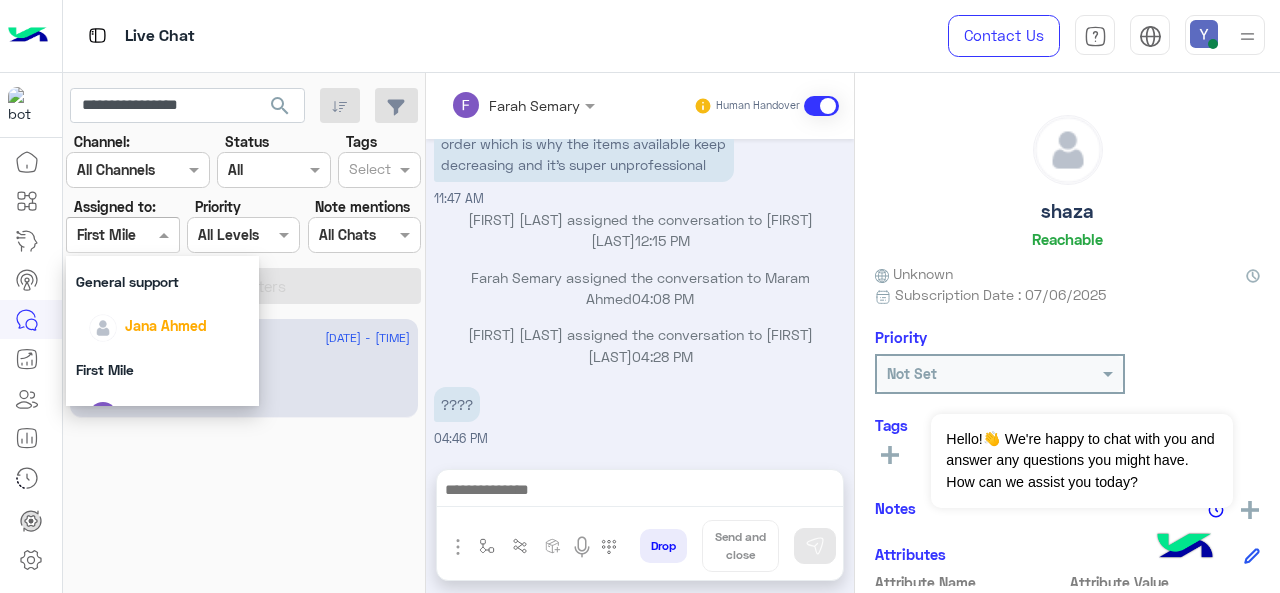scroll, scrollTop: 392, scrollLeft: 0, axis: vertical 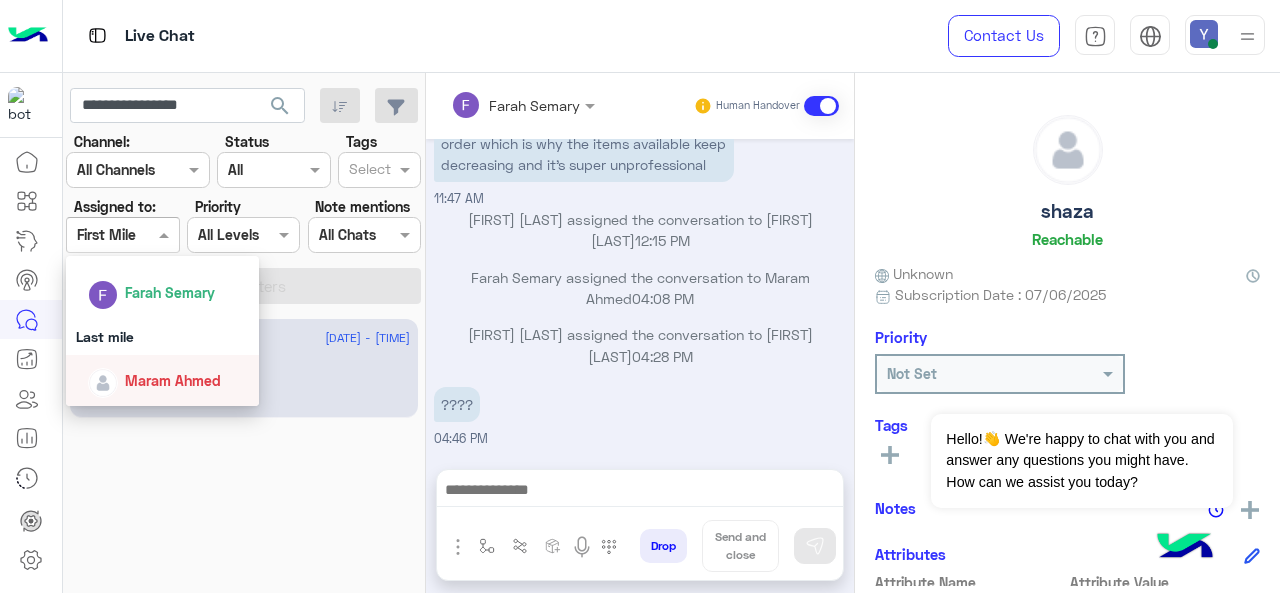 click on "Maram Ahmed" at bounding box center [169, 380] 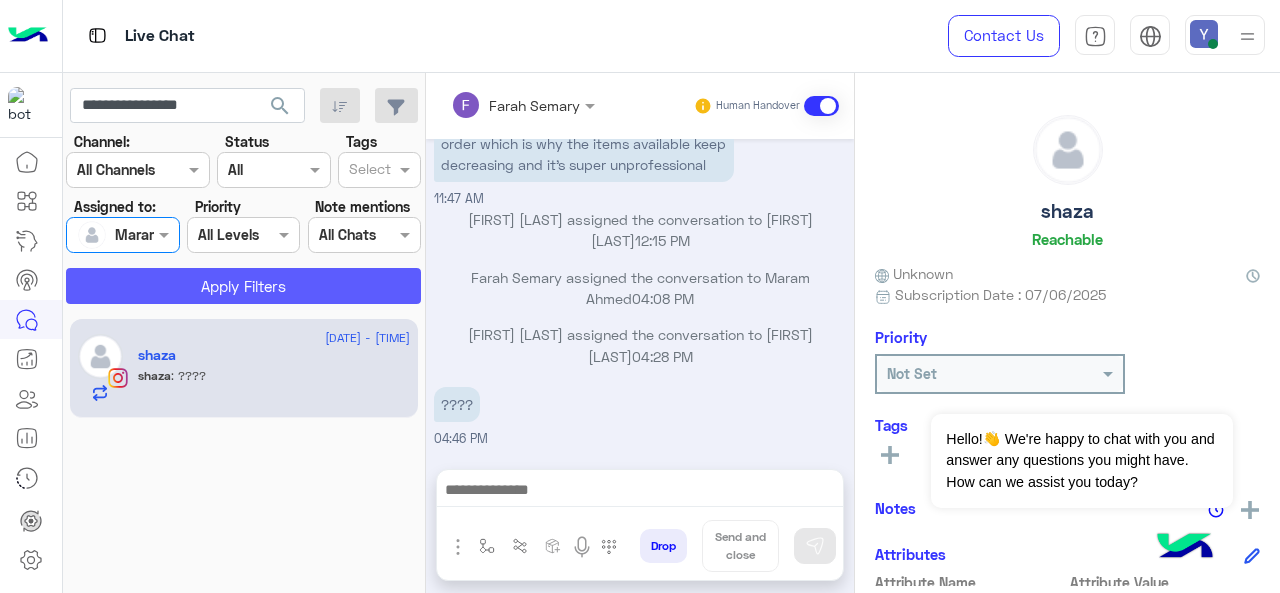 click on "Apply Filters" 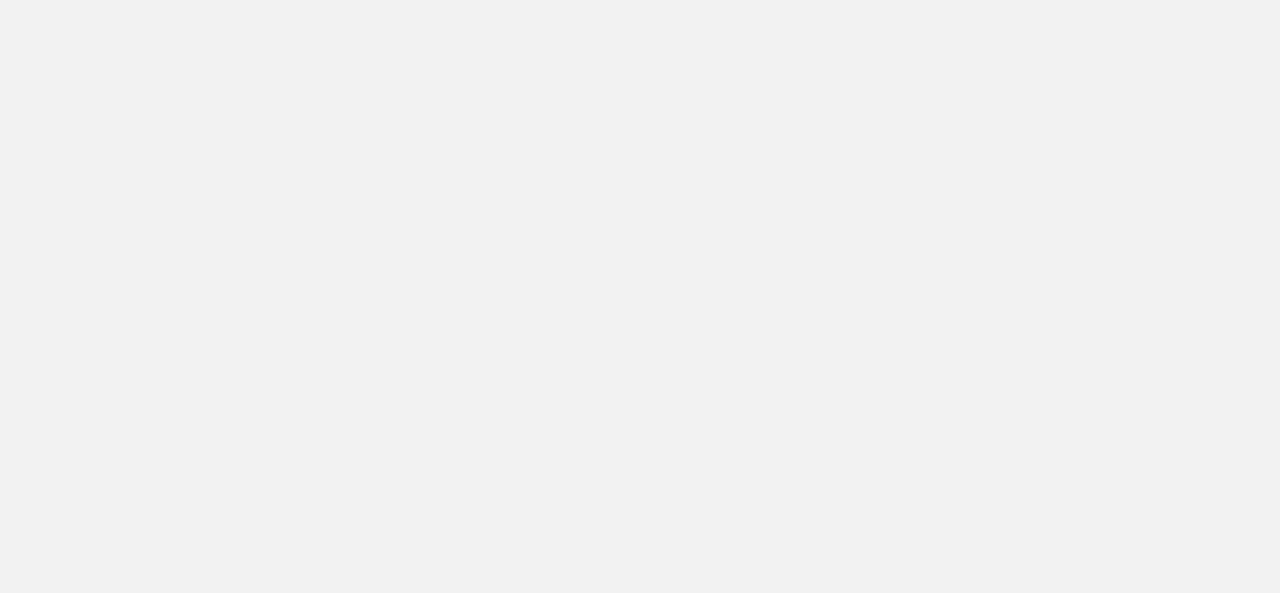scroll, scrollTop: 0, scrollLeft: 0, axis: both 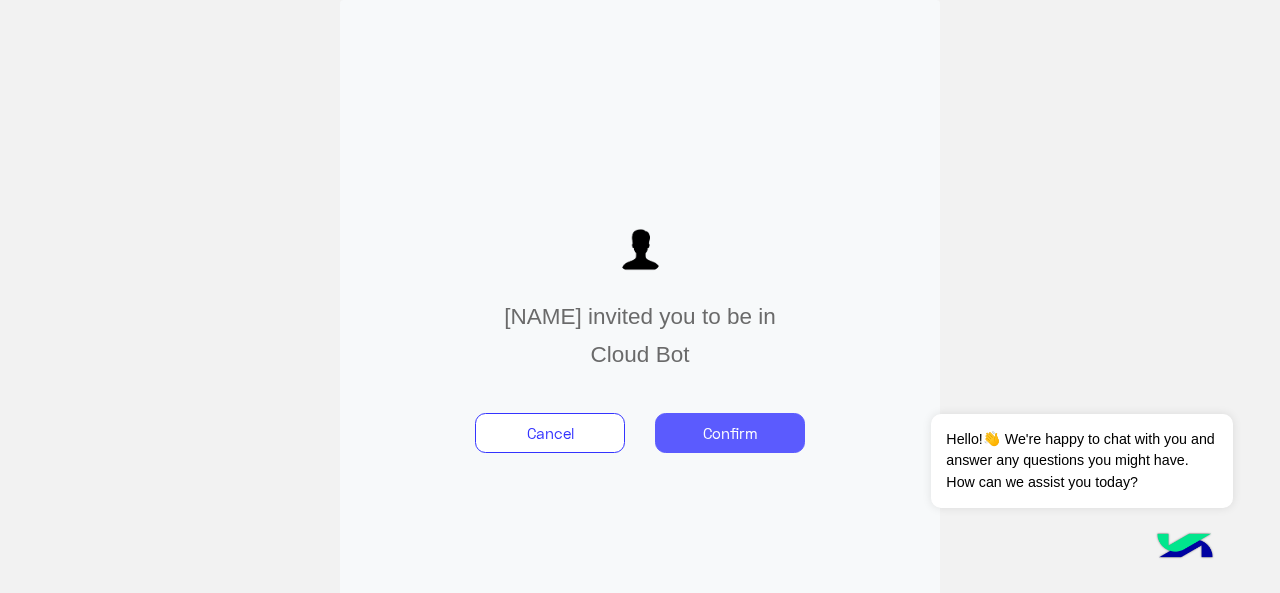 click on "Confirm" 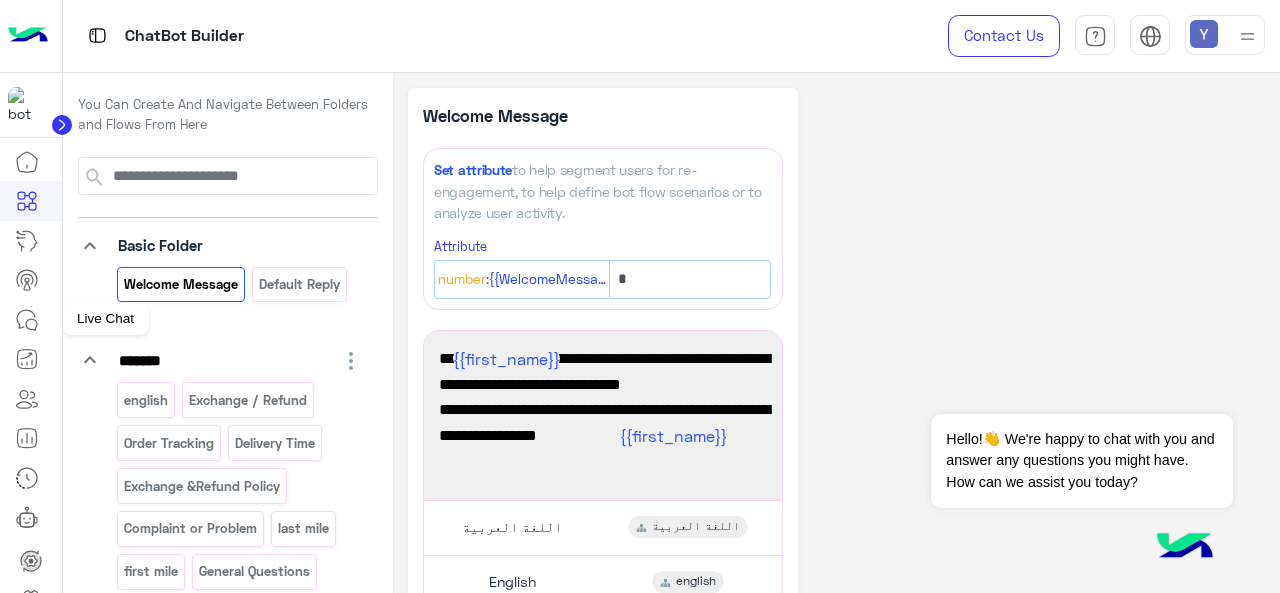 click 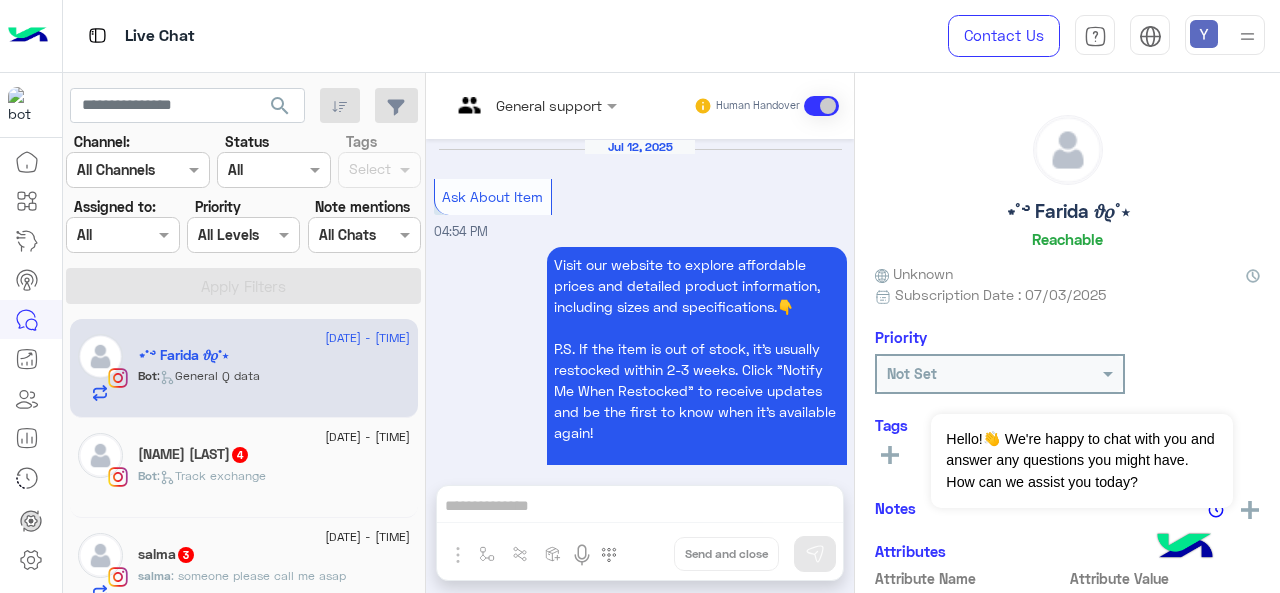 scroll, scrollTop: 1214, scrollLeft: 0, axis: vertical 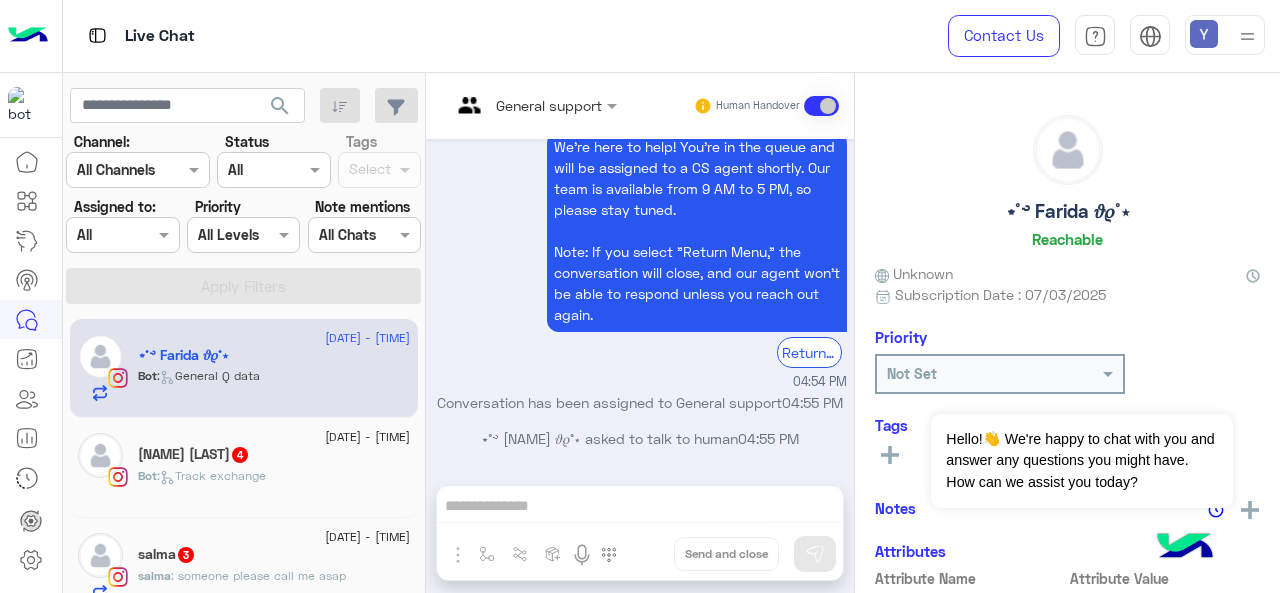click at bounding box center [122, 234] 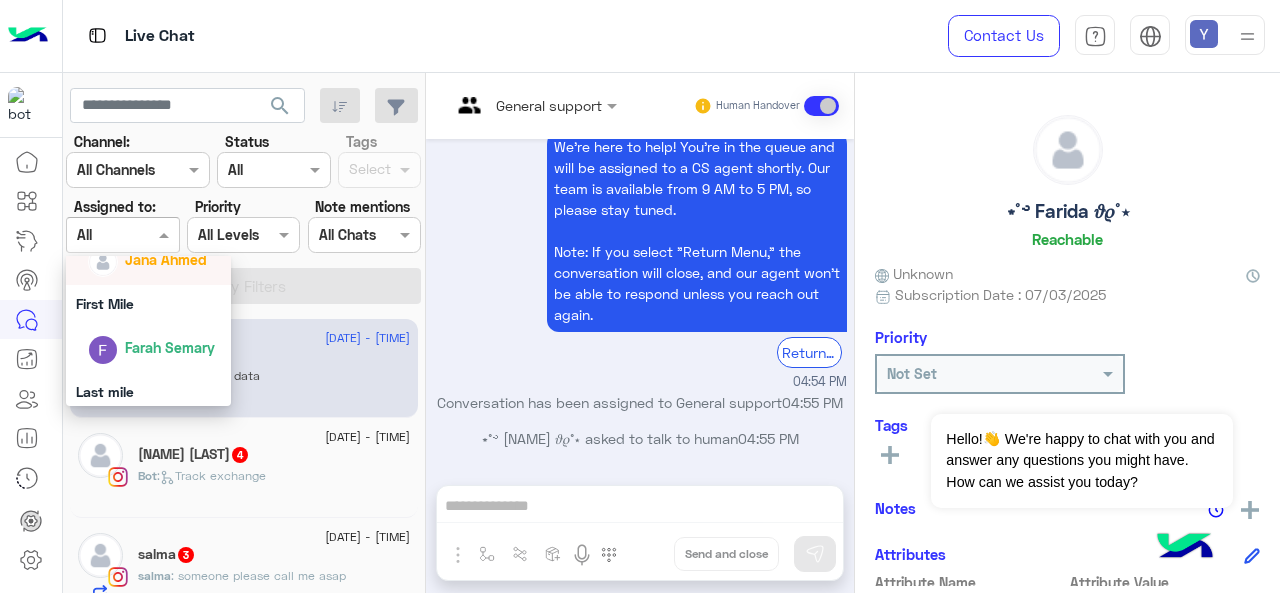 scroll, scrollTop: 288, scrollLeft: 0, axis: vertical 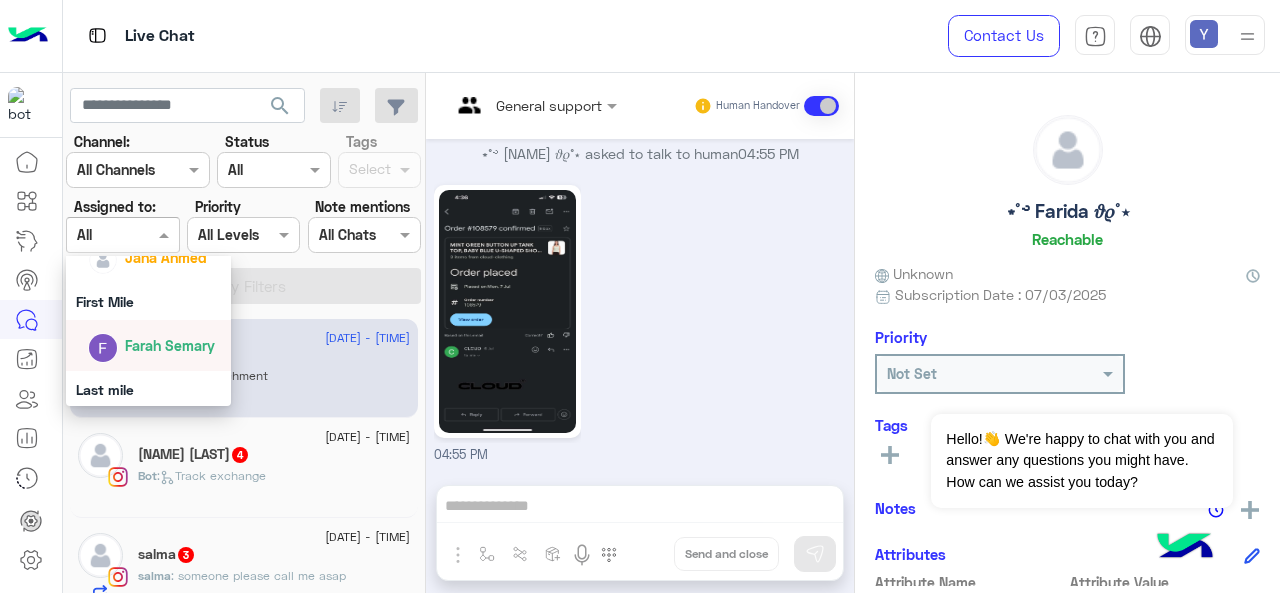 click on "Farah Semary" at bounding box center [170, 345] 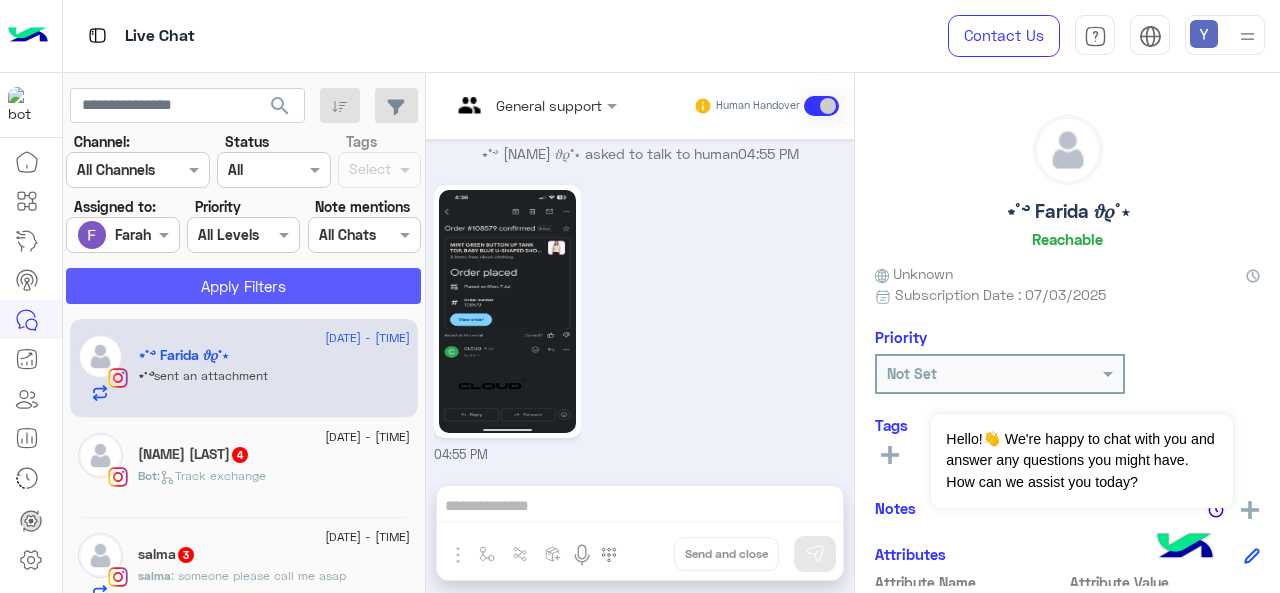 click on "Apply Filters" 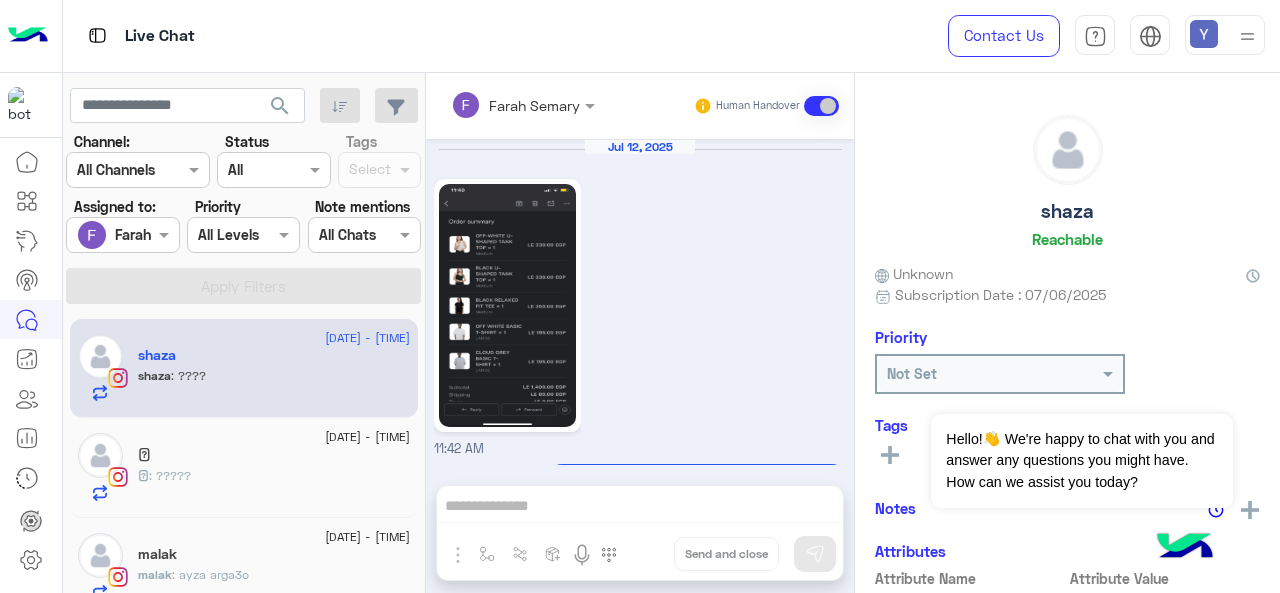 scroll, scrollTop: 1294, scrollLeft: 0, axis: vertical 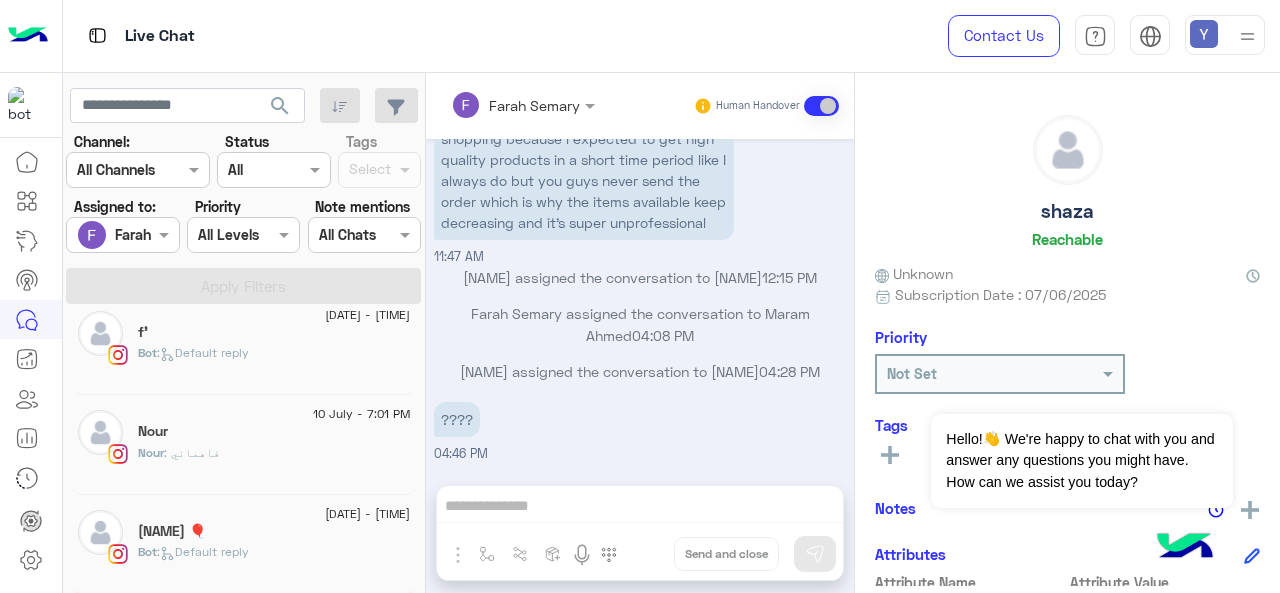 click on "Nour" 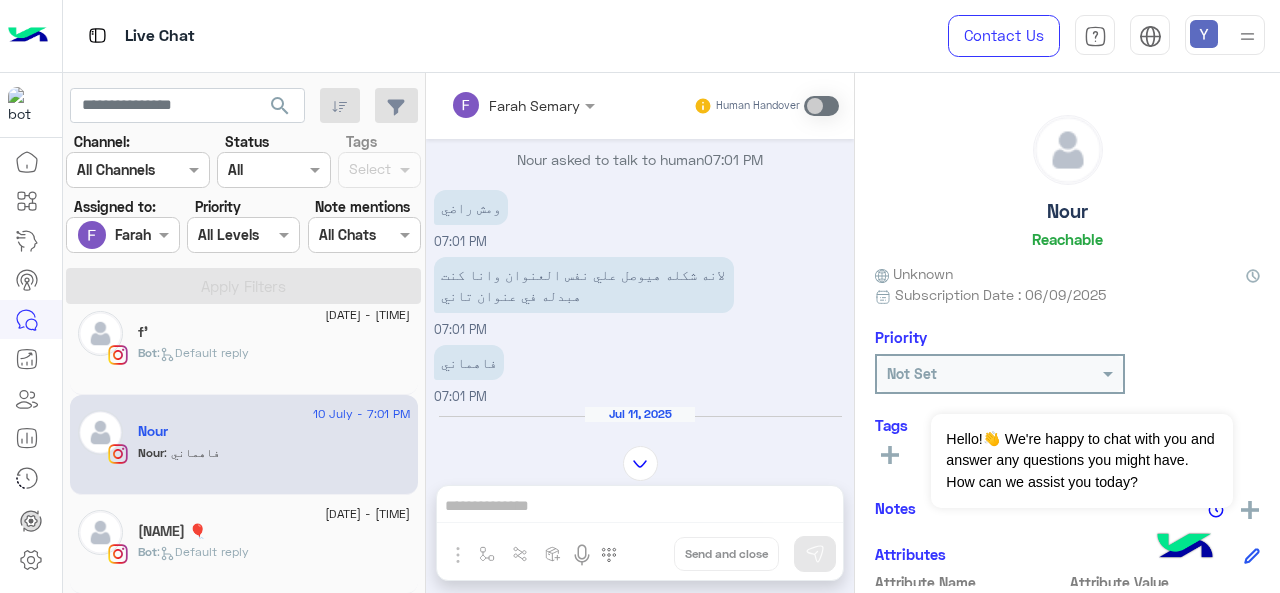 scroll, scrollTop: 505, scrollLeft: 0, axis: vertical 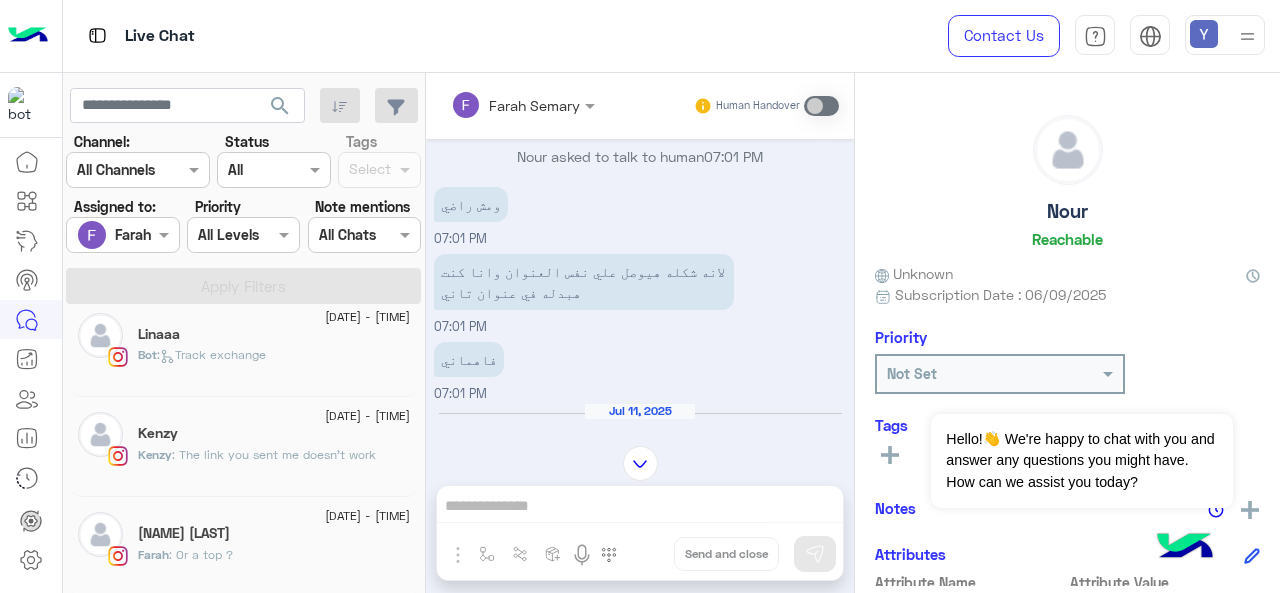 click on ": The link you sent me doesn’t work" 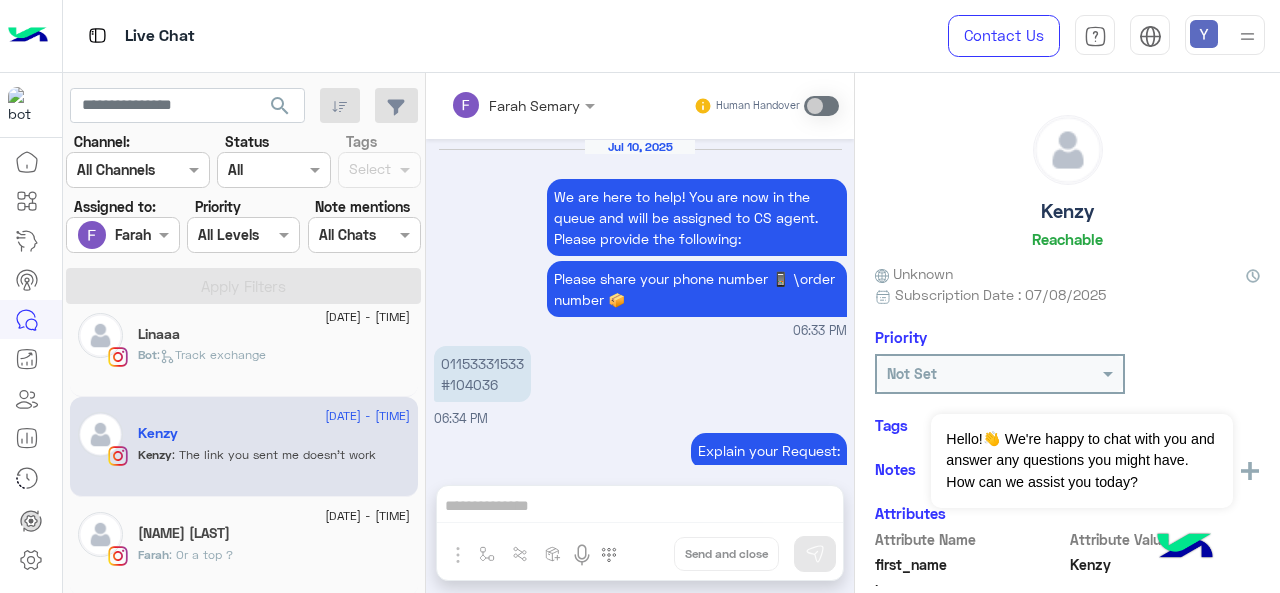 scroll, scrollTop: 705, scrollLeft: 0, axis: vertical 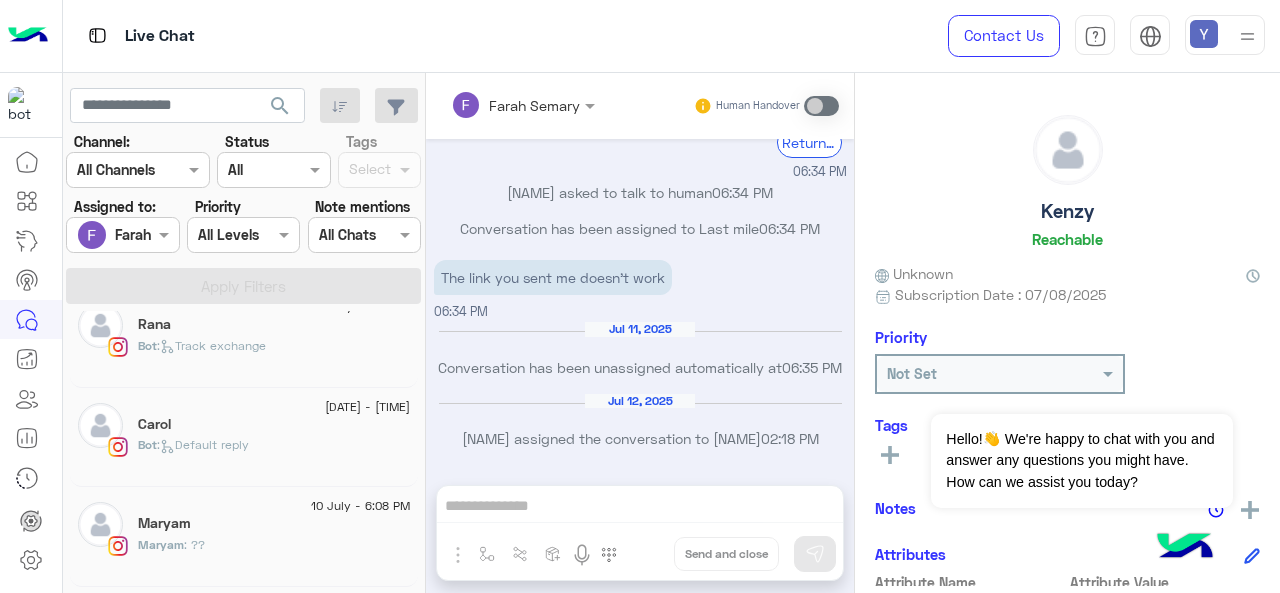 click on "Maryam : ??" 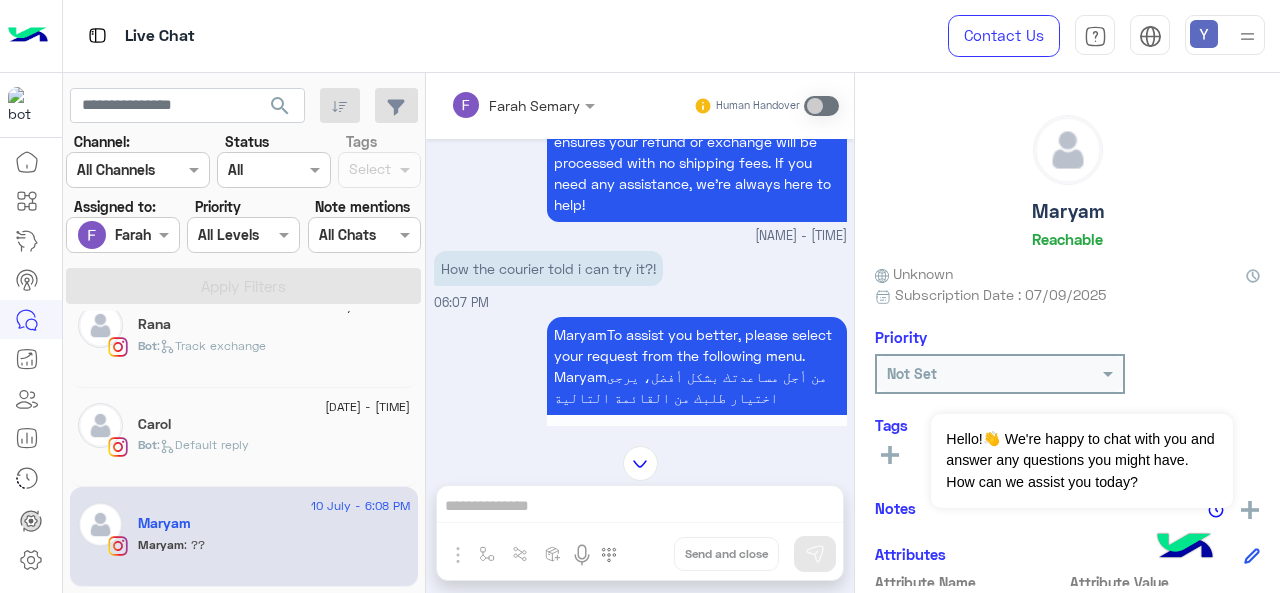 scroll, scrollTop: 949, scrollLeft: 0, axis: vertical 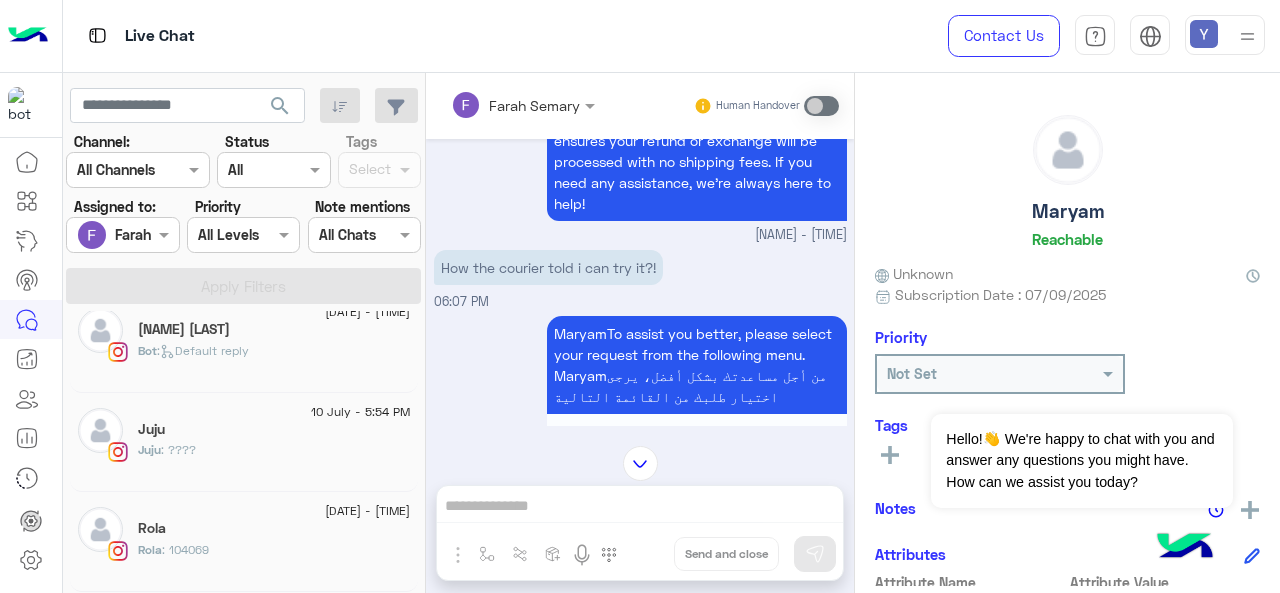 click on "Juju" 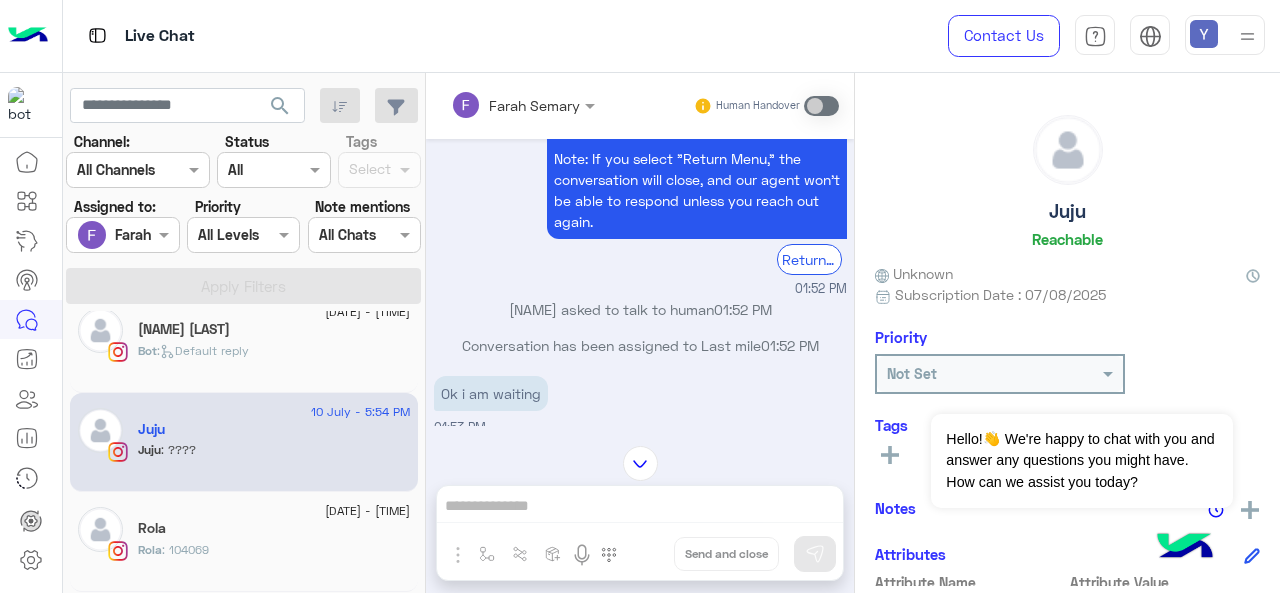 scroll, scrollTop: 1567, scrollLeft: 0, axis: vertical 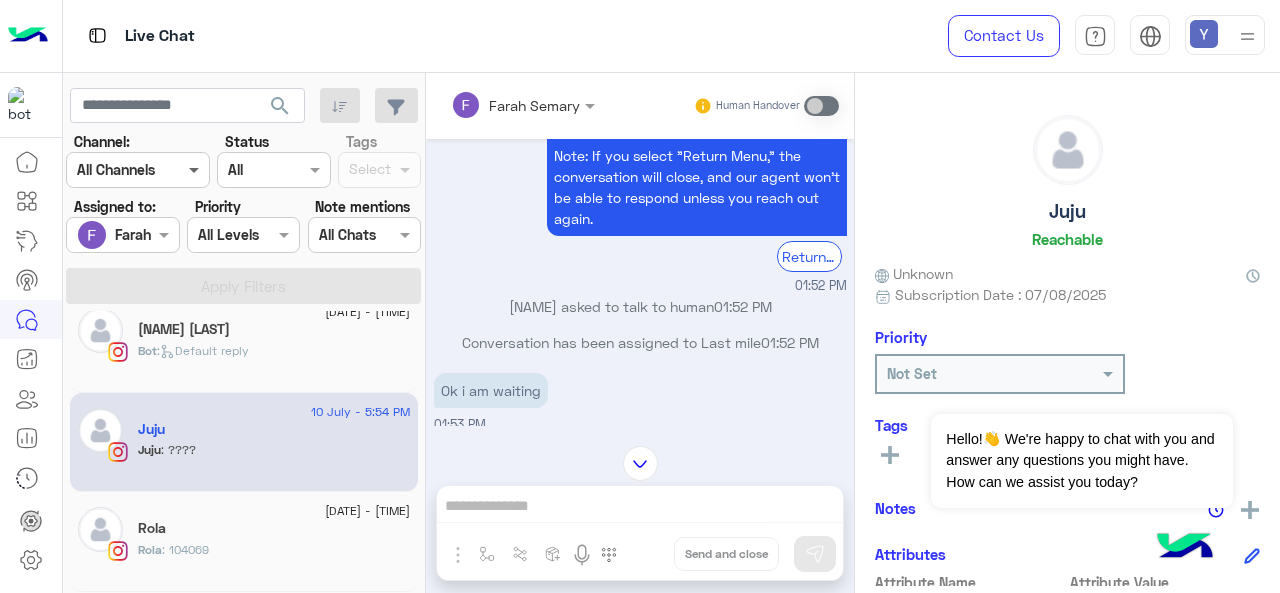 click at bounding box center [196, 169] 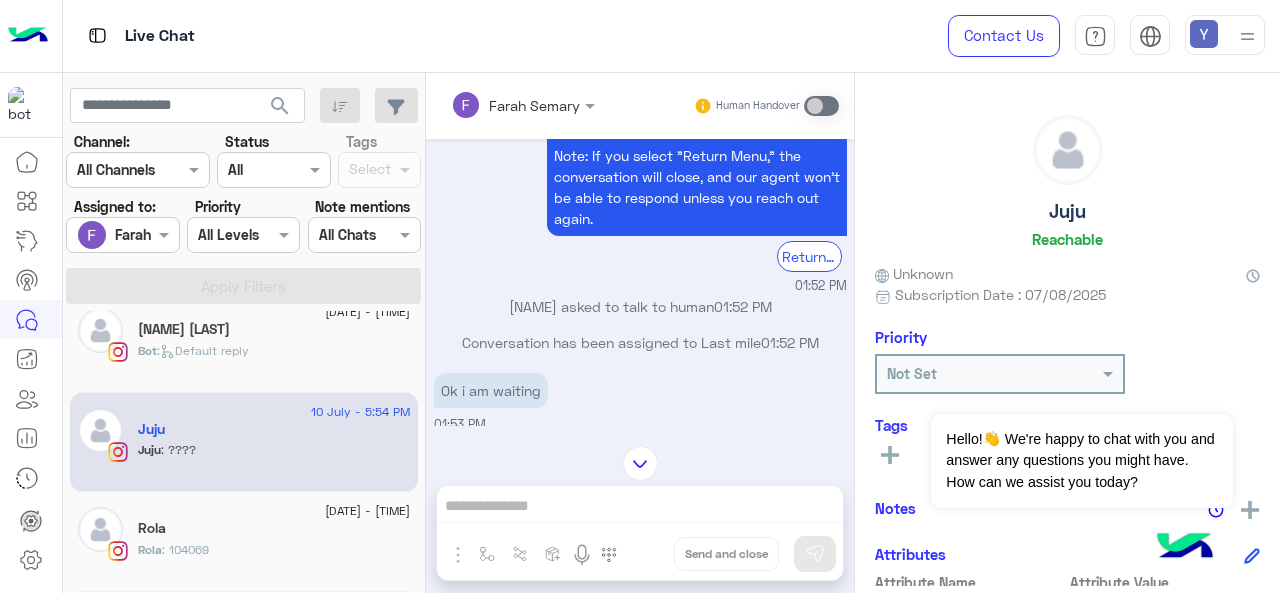 click on "We're here to help! You’re in the queue and will be assigned to a CS agent shortly. Our team is available from 9 AM to 5 PM, so please stay tuned. Note: If you select "Return Menu," the conversation will close, and our agent won’t be able to respond unless you reach out again.  Return to main menu     01:52 PM" at bounding box center [640, 162] 